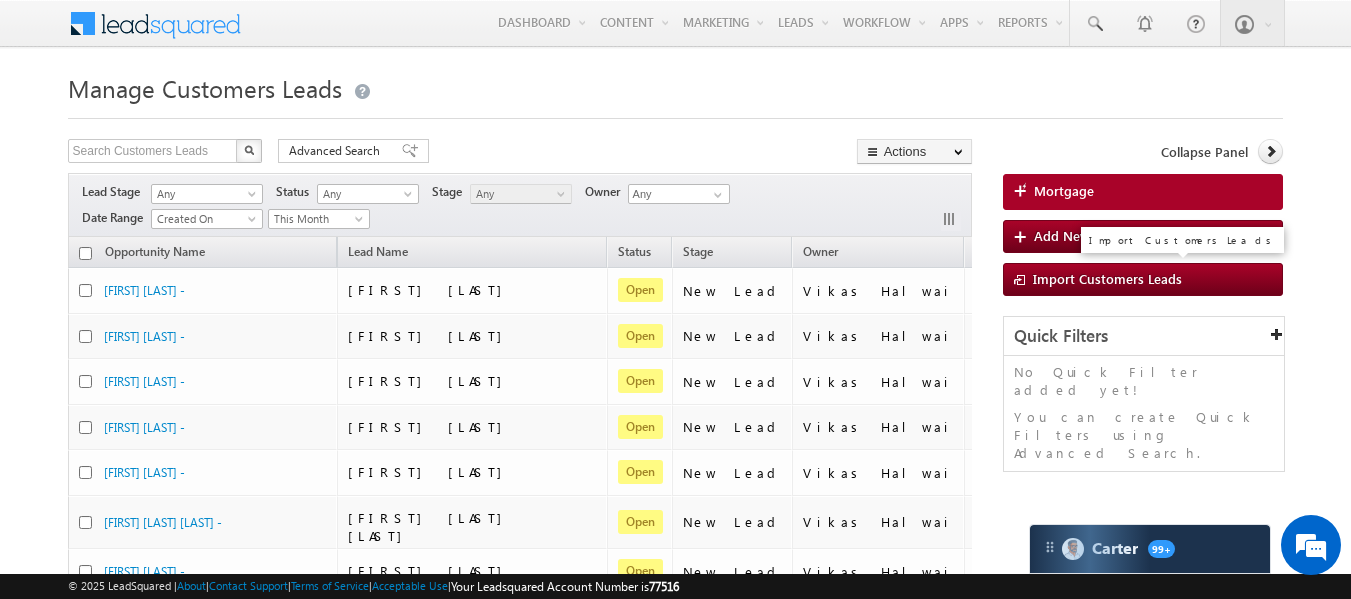 scroll, scrollTop: 0, scrollLeft: 0, axis: both 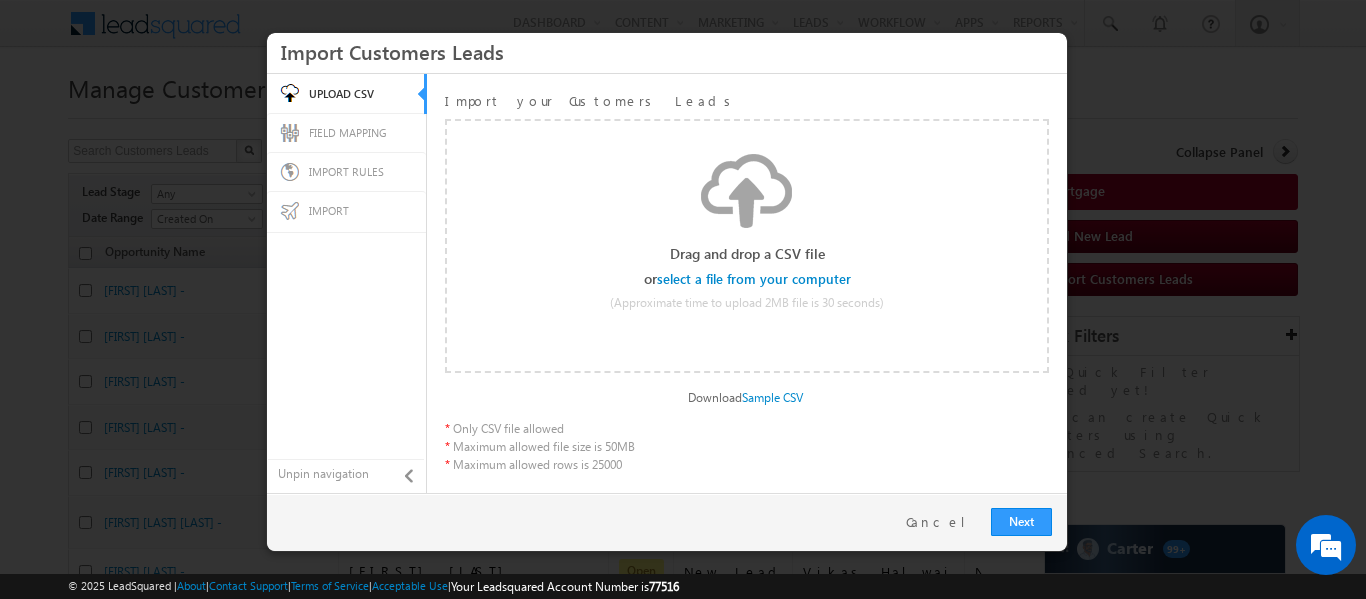 click at bounding box center [755, 279] 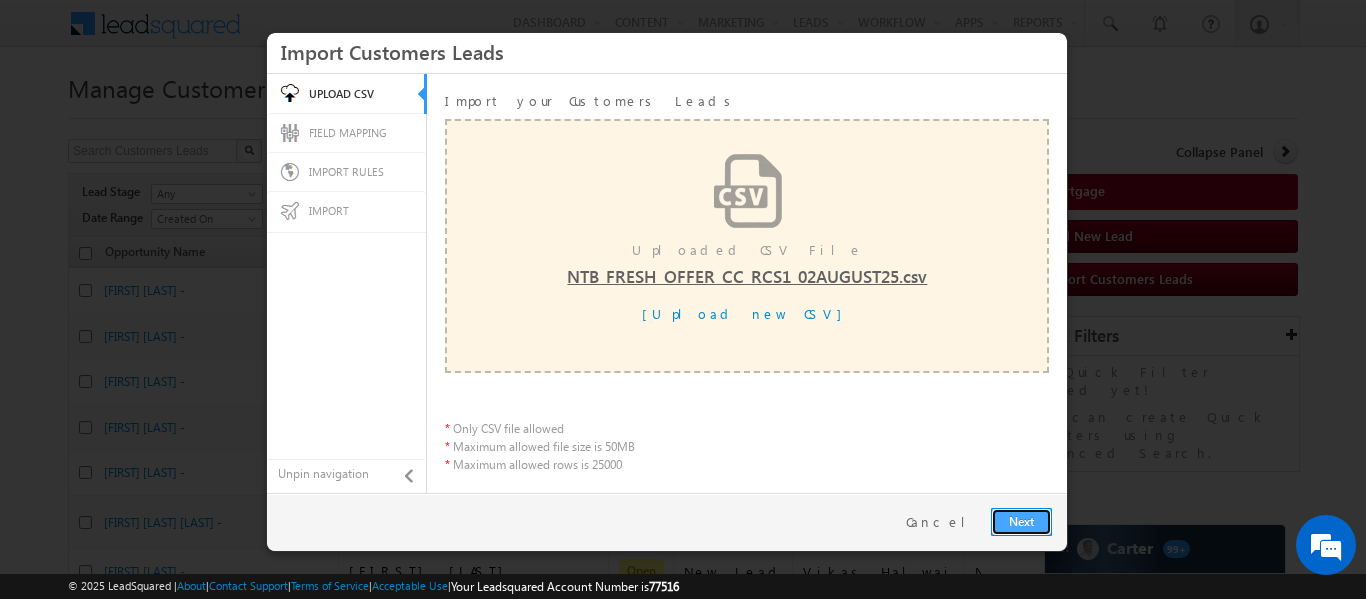 click on "Next" at bounding box center (1021, 522) 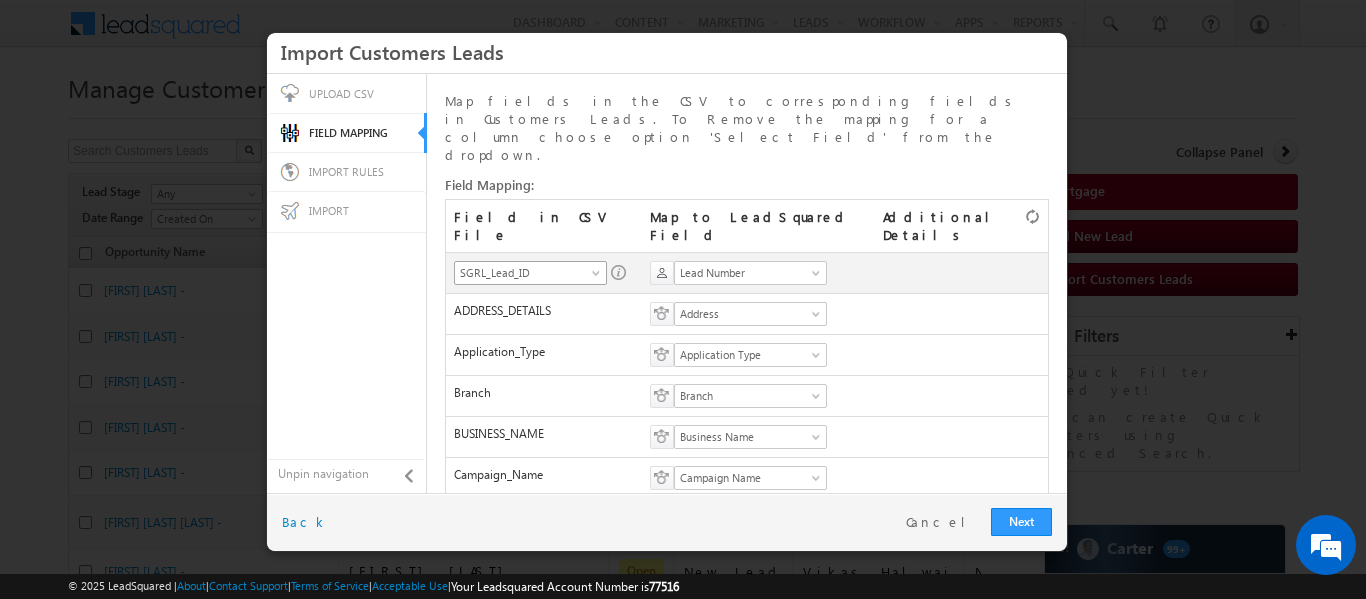 click at bounding box center [598, 277] 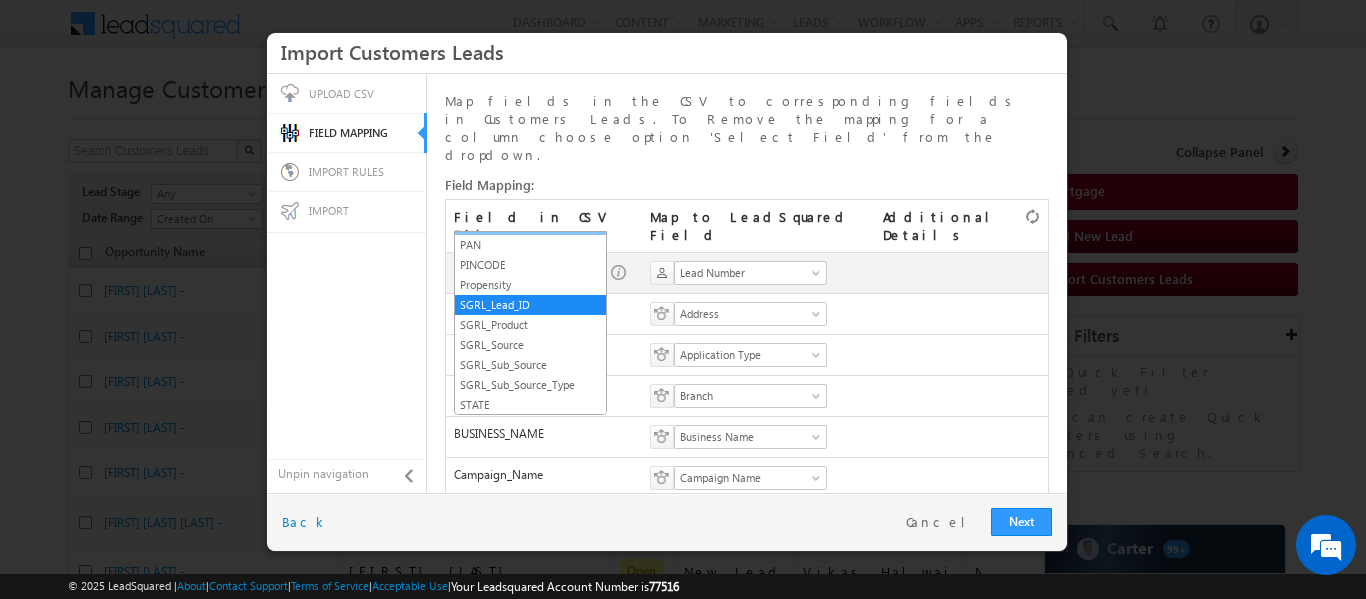 click on "MOBILE" at bounding box center (530, 225) 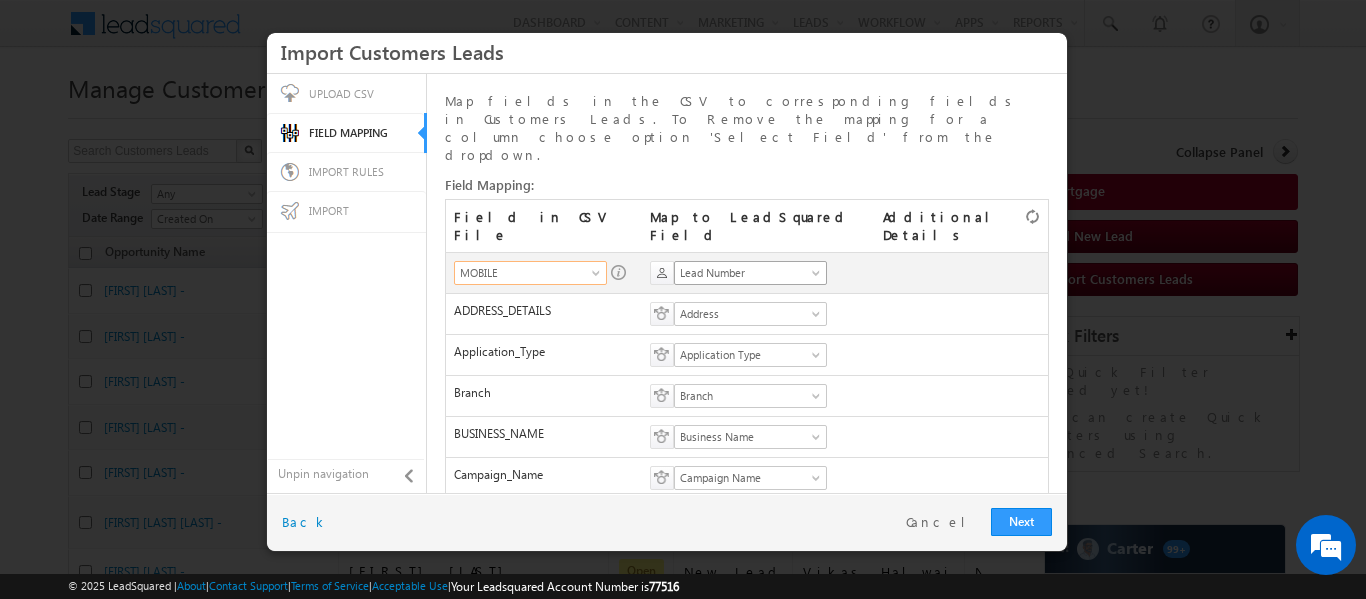 click on "Lead Number" at bounding box center [744, 273] 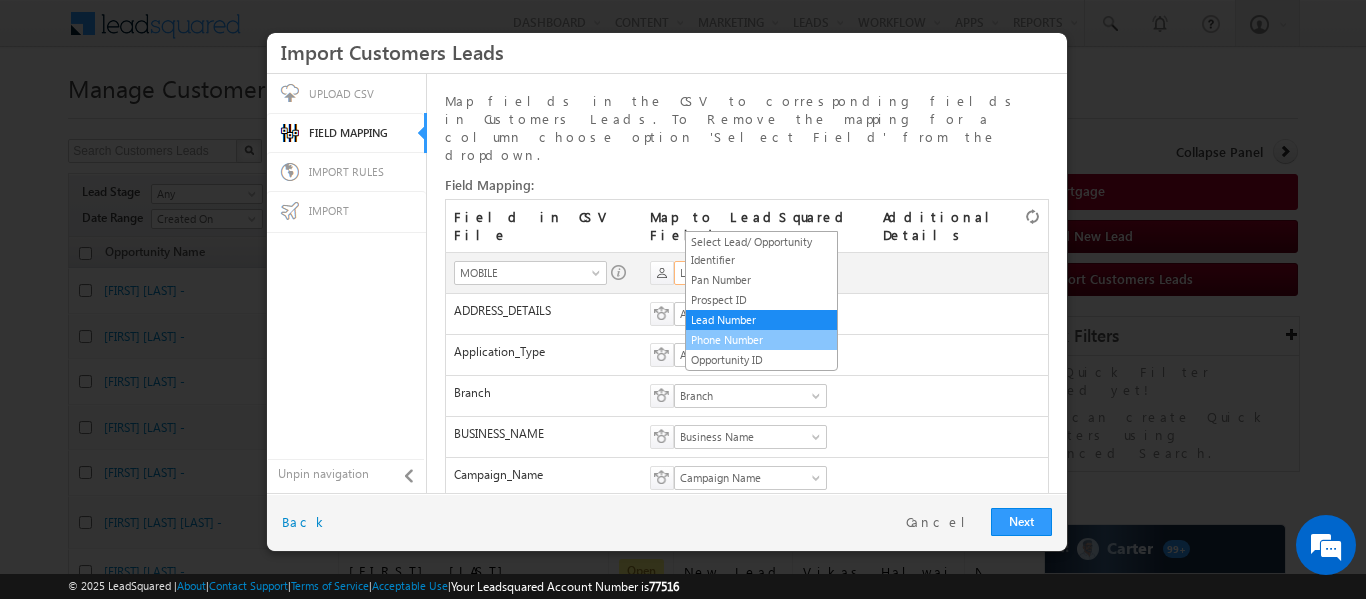 click on "Phone Number" at bounding box center [761, 340] 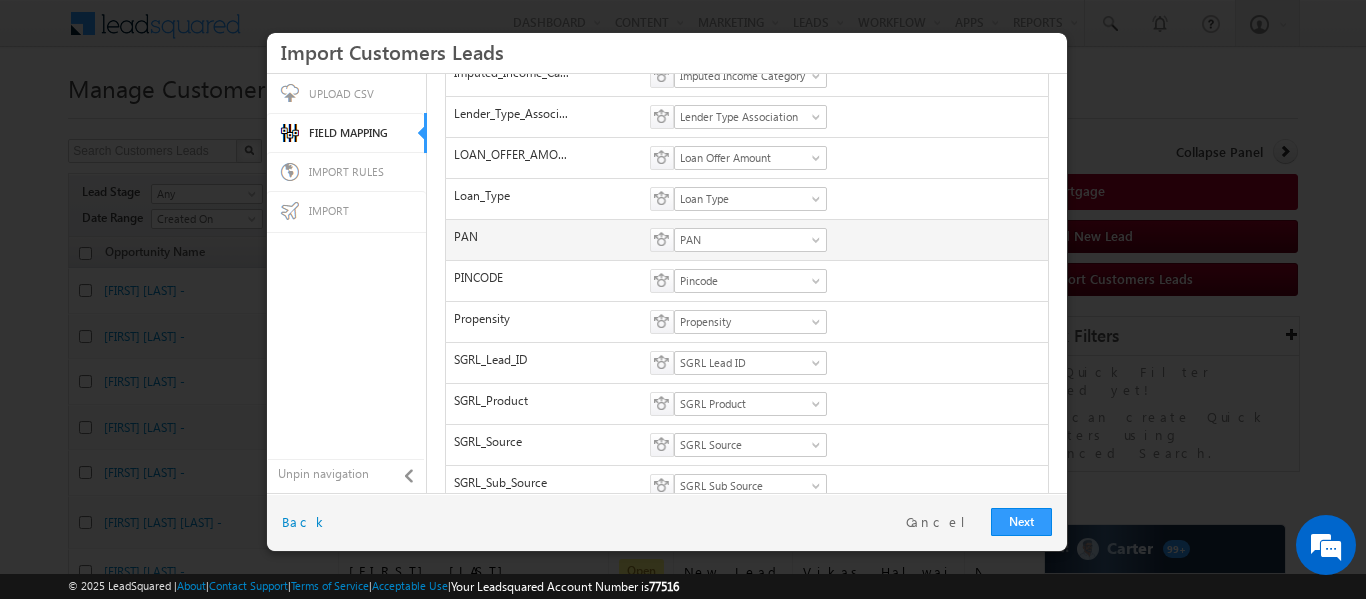 scroll, scrollTop: 826, scrollLeft: 0, axis: vertical 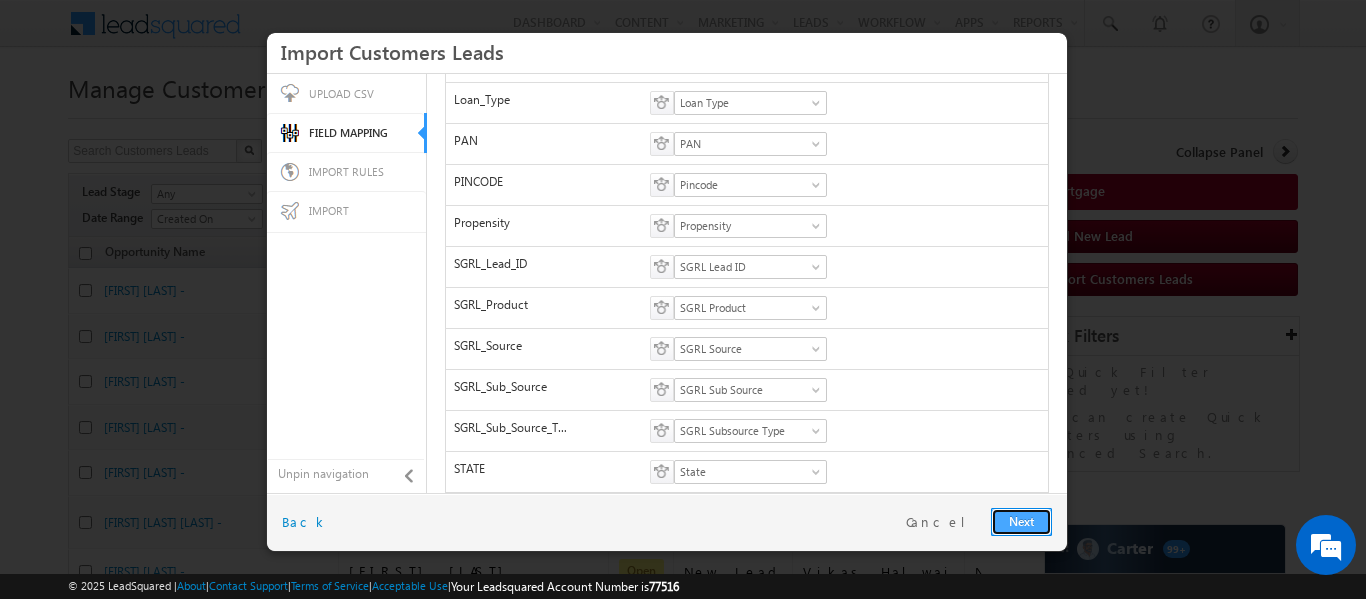 click on "Next" at bounding box center [1021, 522] 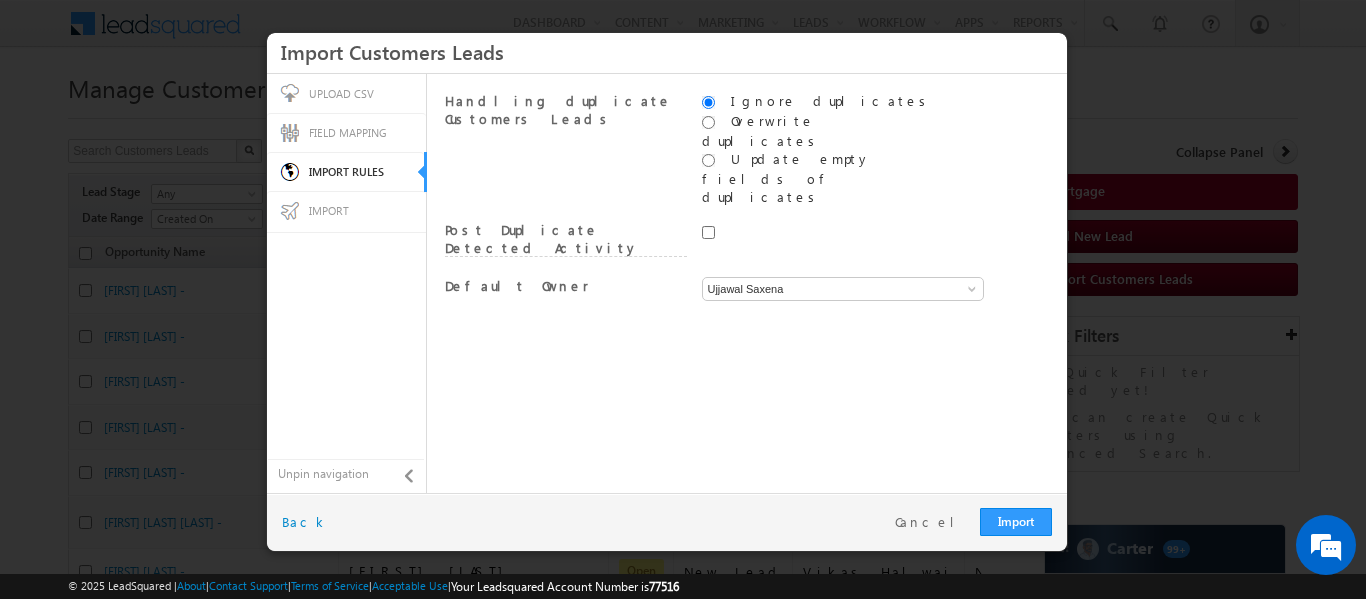 click on "[FIRST] [LAST]
[FIRST] [LAST] [FIRST] [LAST]" at bounding box center (823, 292) 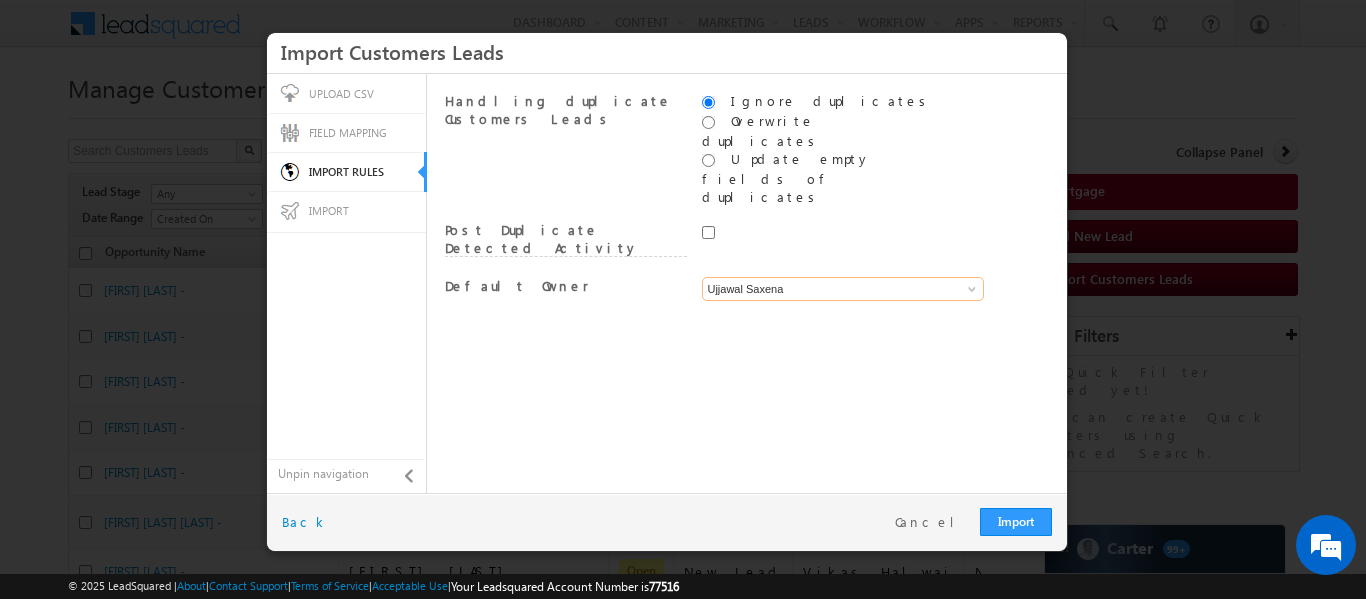 click on "Ujjawal Saxena" at bounding box center (843, 289) 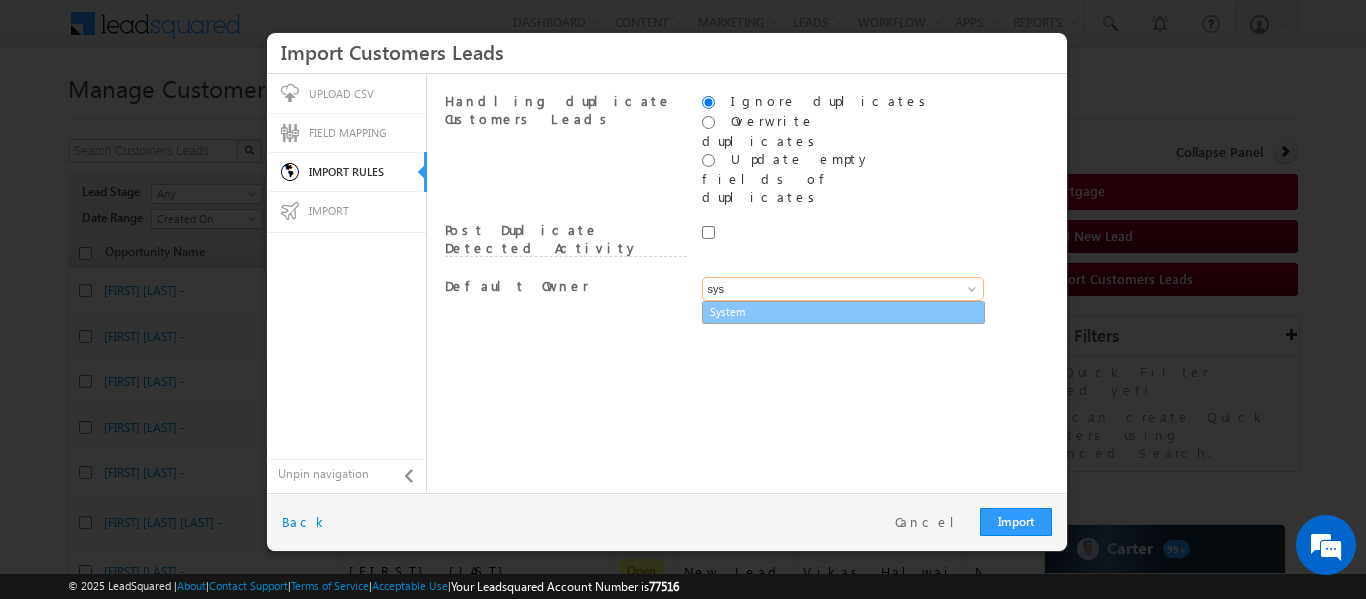 click on "System" at bounding box center (843, 312) 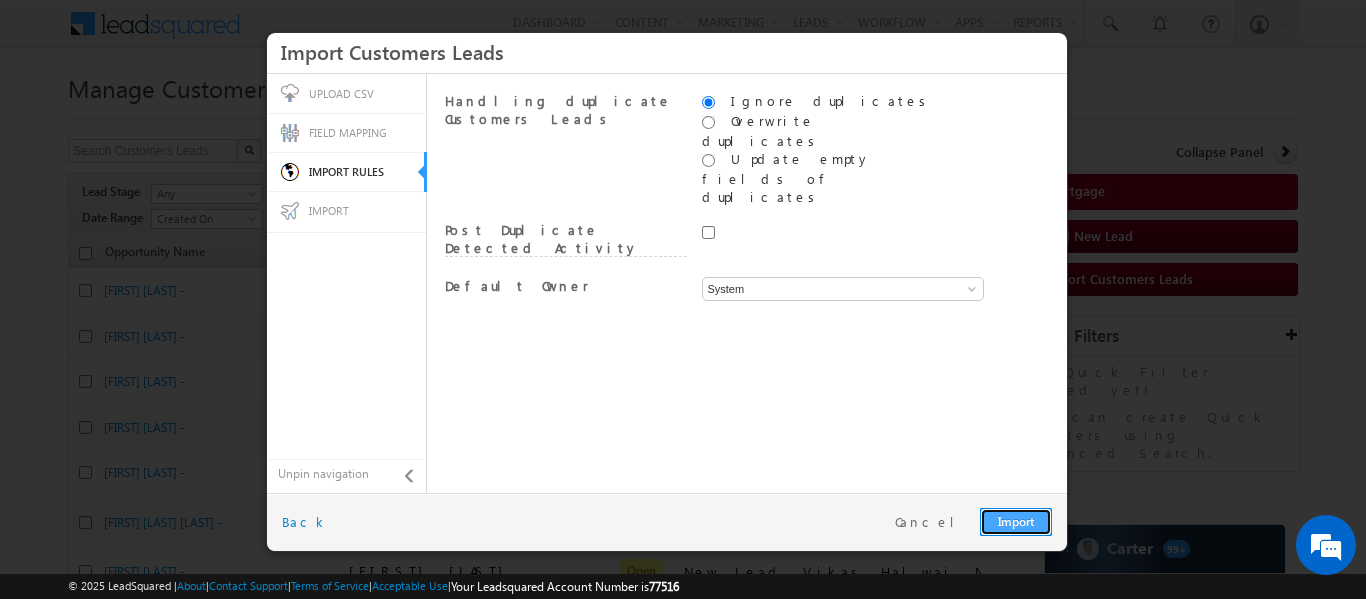 click on "Import" at bounding box center [1016, 522] 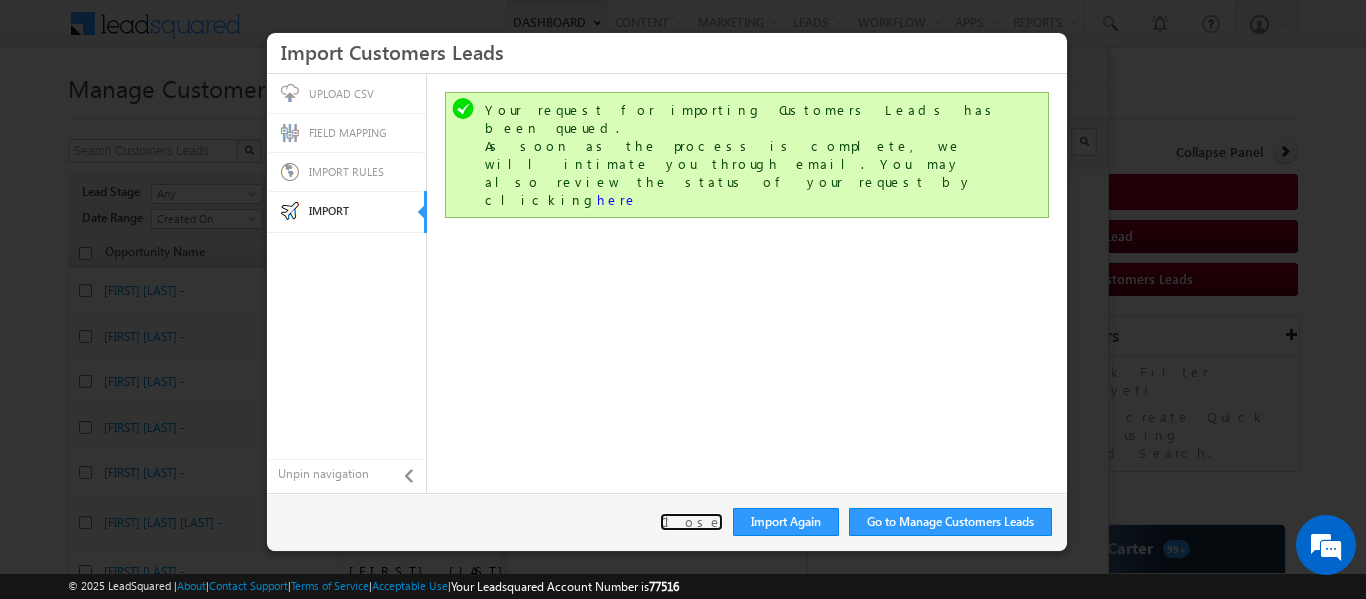 click on "Close" at bounding box center [691, 522] 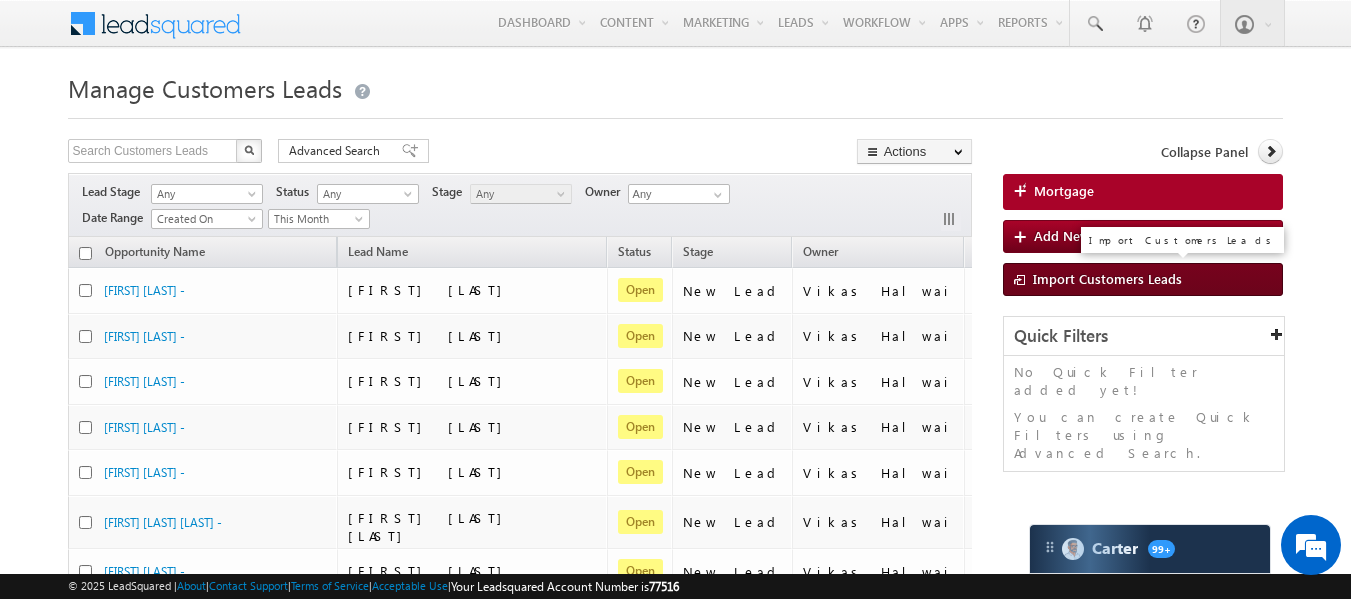 click on "Import Customers Leads" at bounding box center (1107, 278) 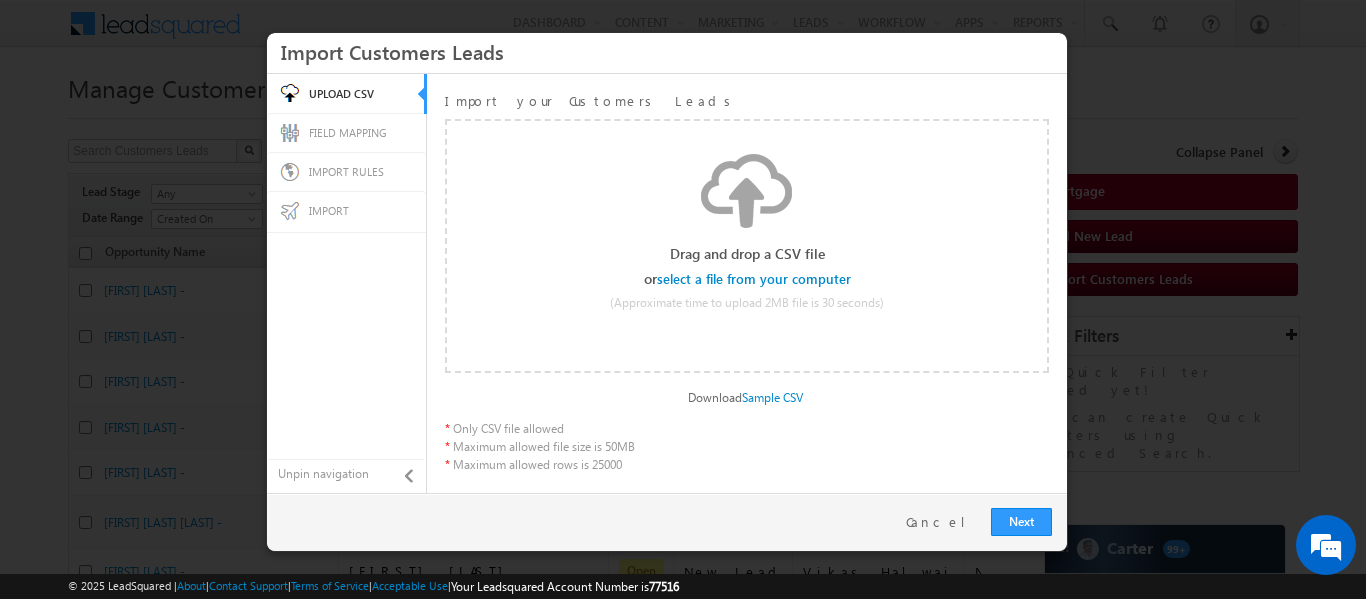 click at bounding box center [755, 279] 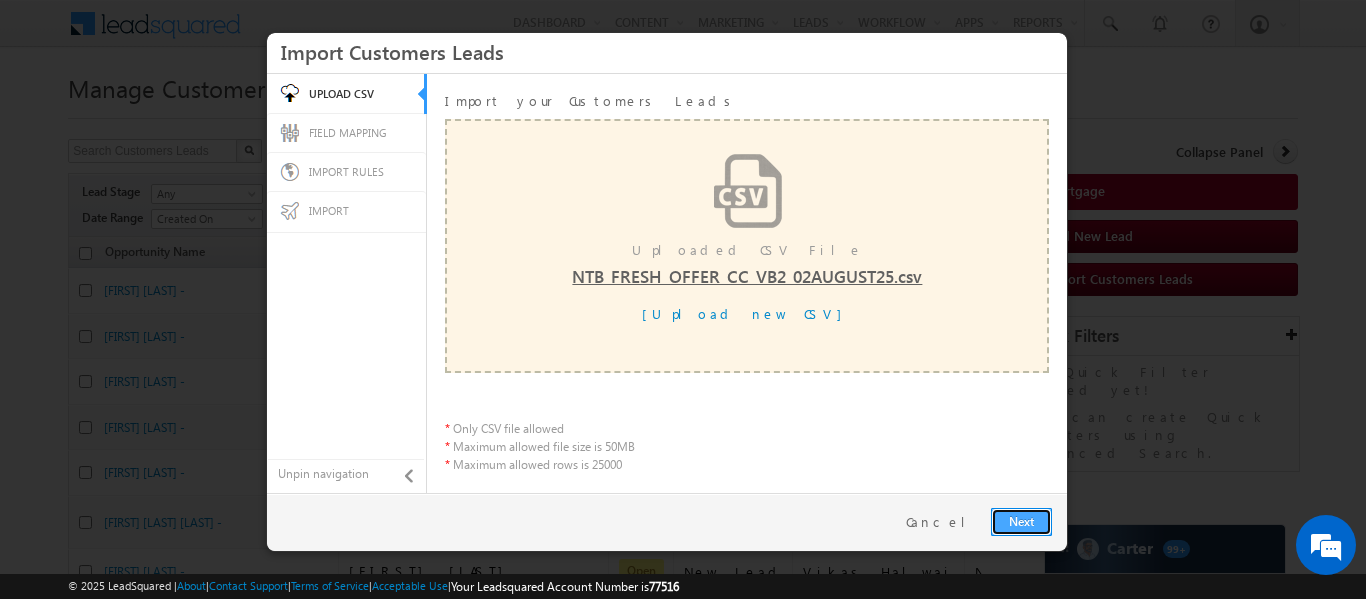 click on "Next" at bounding box center (1021, 522) 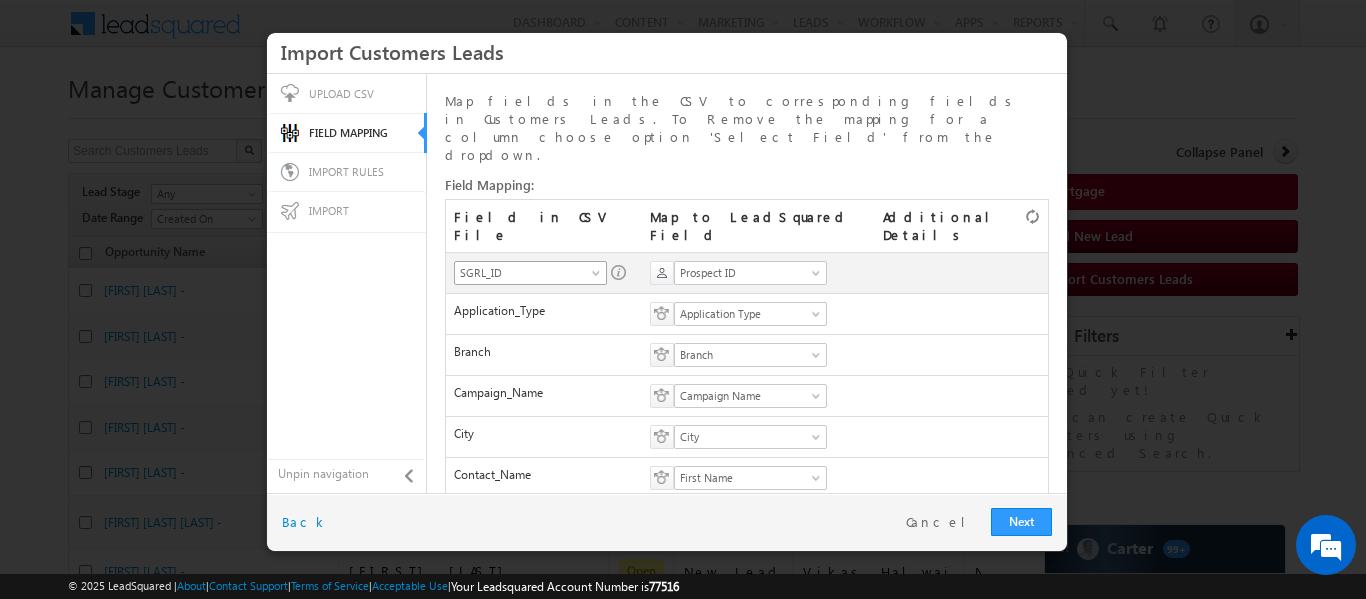 click on "SGRL_ID" at bounding box center [524, 273] 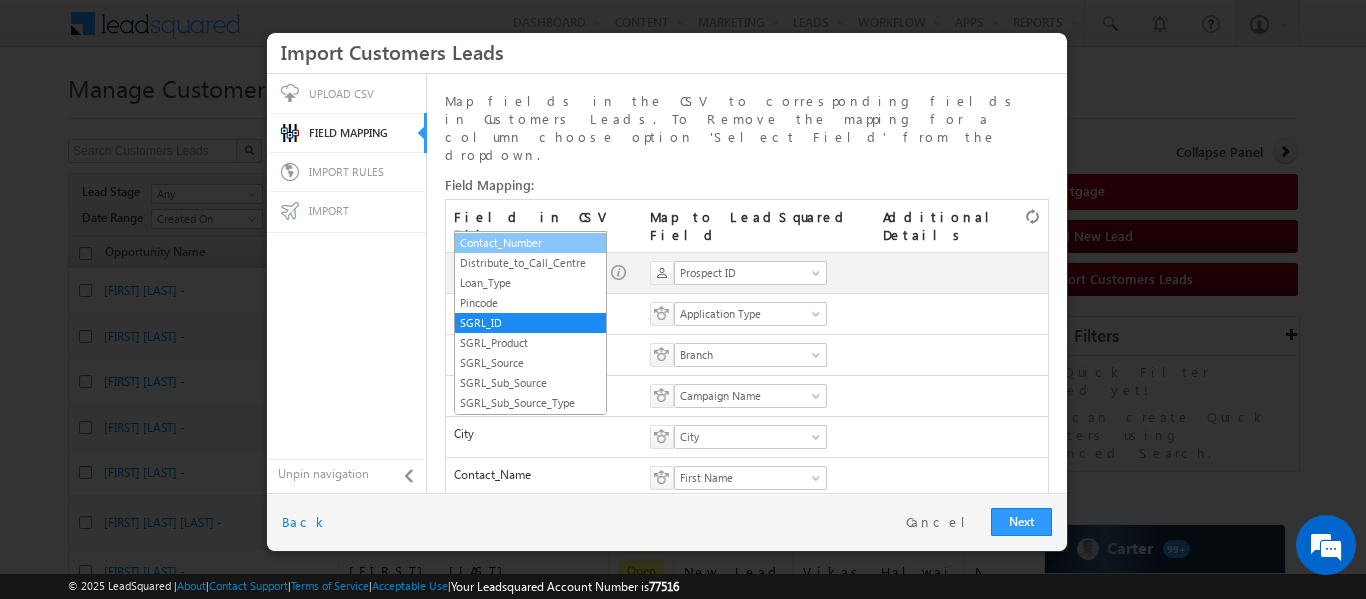click on "Contact_Number" at bounding box center (530, 243) 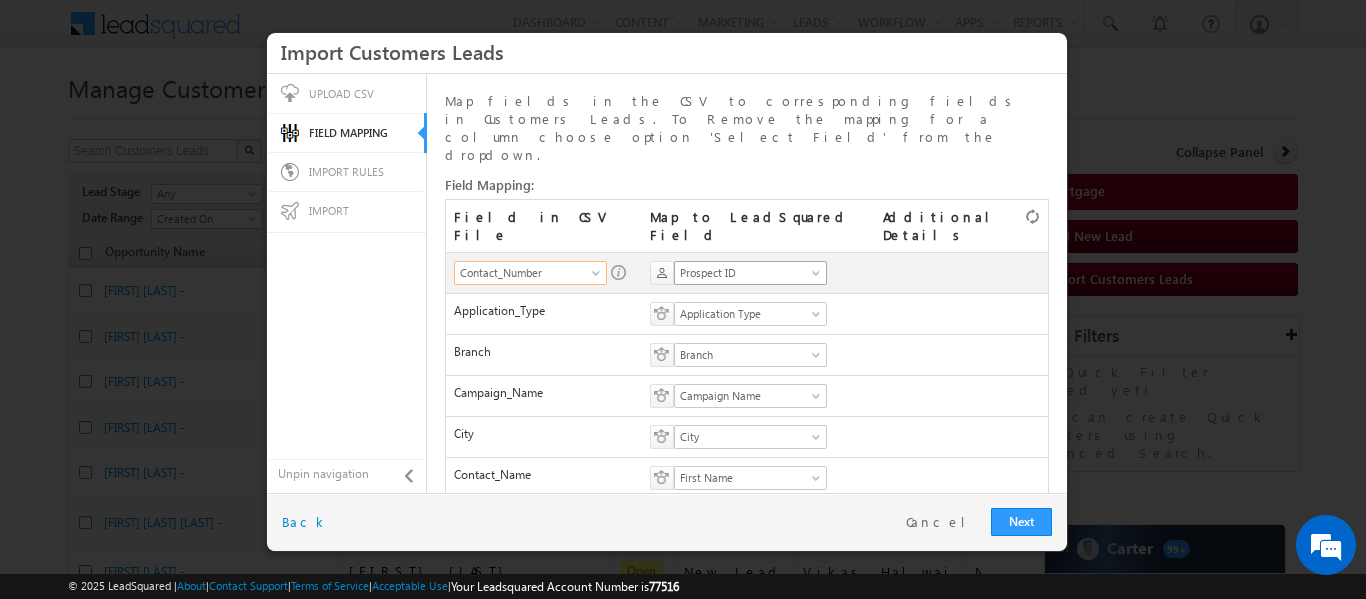 click on "Prospect ID" at bounding box center [744, 273] 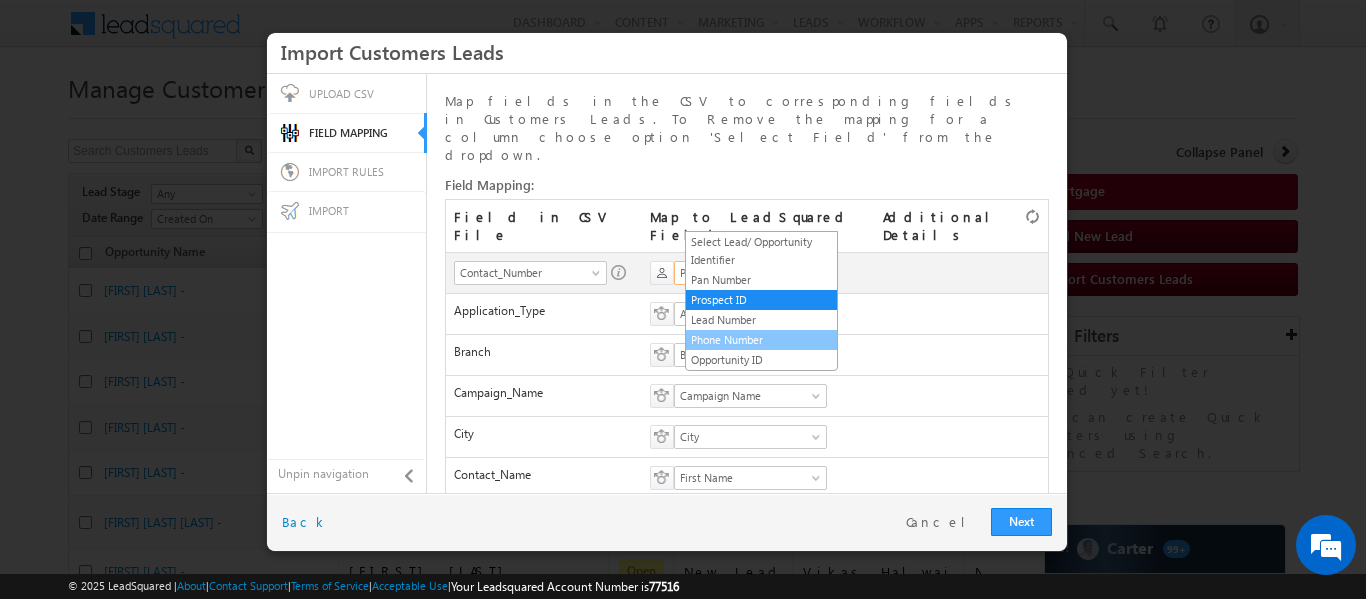 click on "Phone Number" at bounding box center [761, 340] 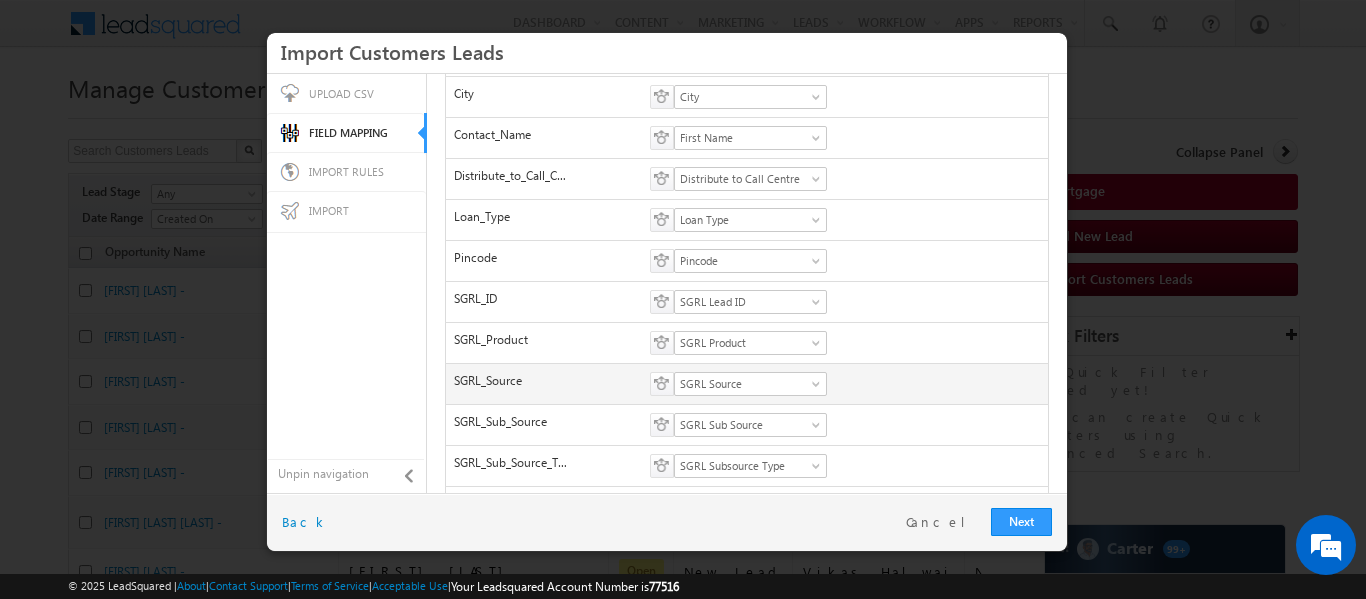 scroll, scrollTop: 375, scrollLeft: 0, axis: vertical 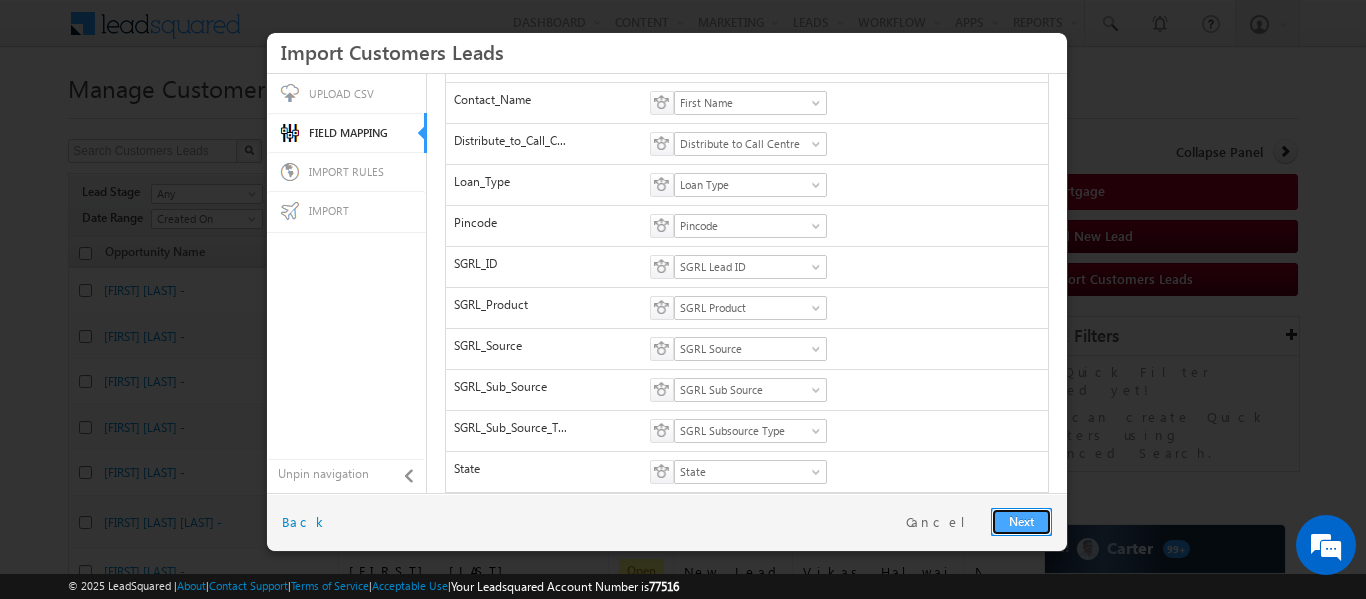 click on "Next" at bounding box center [1021, 522] 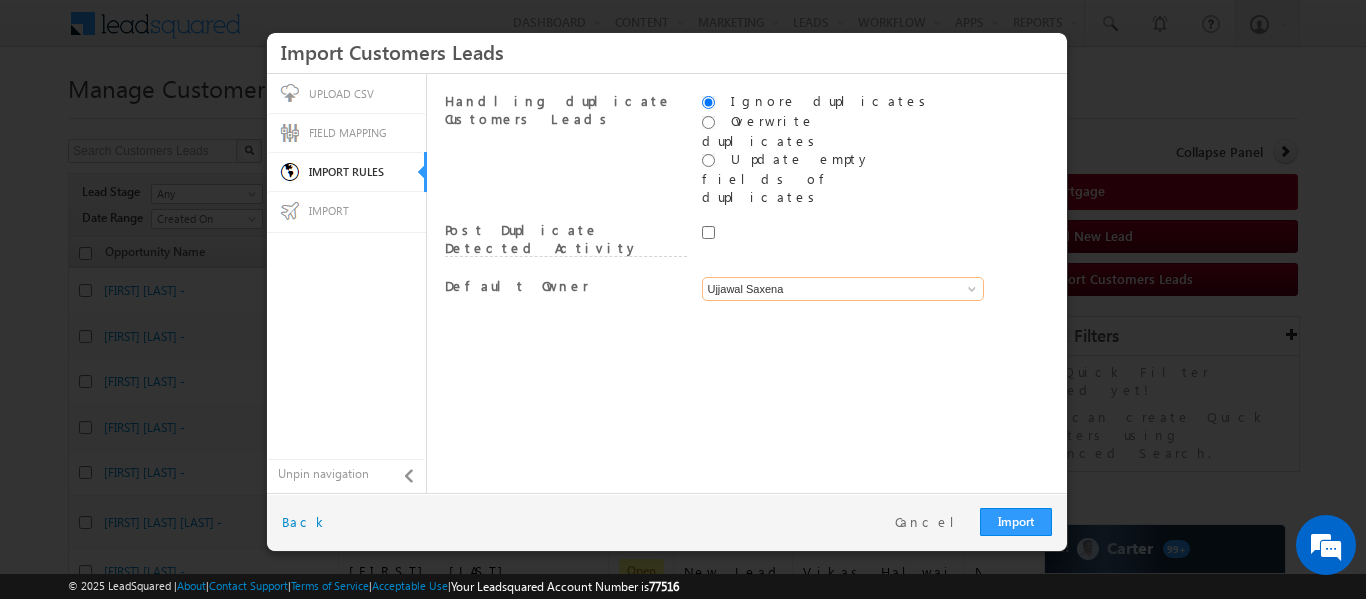 click on "Ujjawal Saxena" at bounding box center (843, 289) 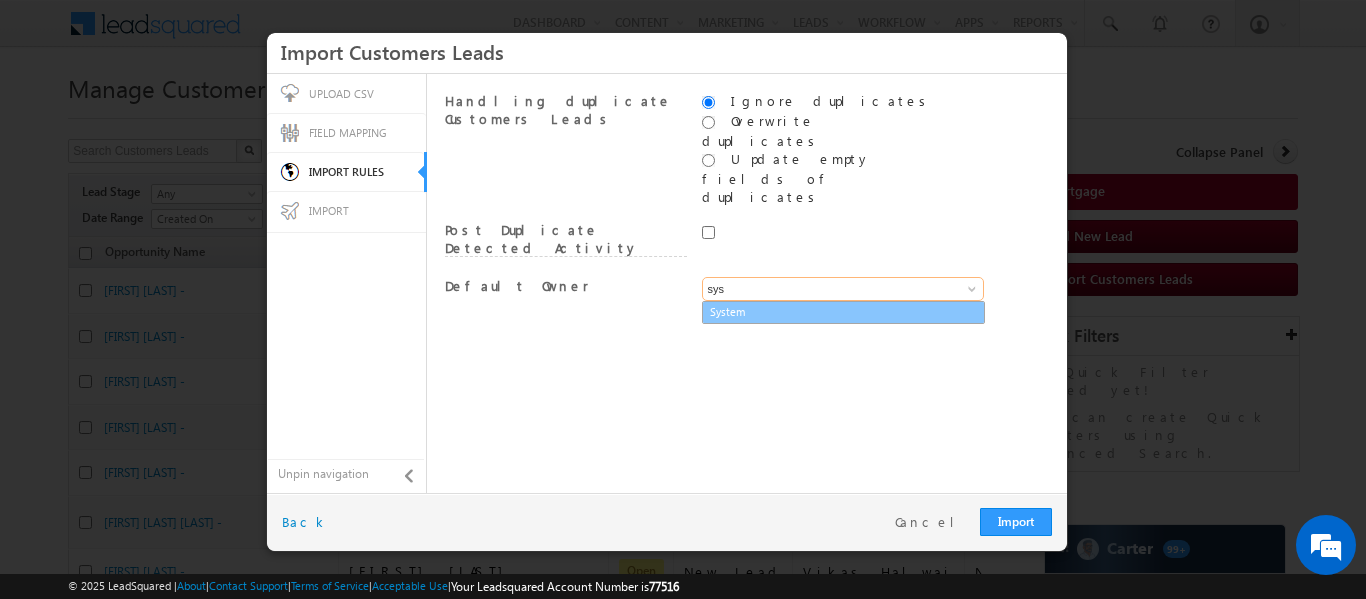 click on "System" at bounding box center (843, 312) 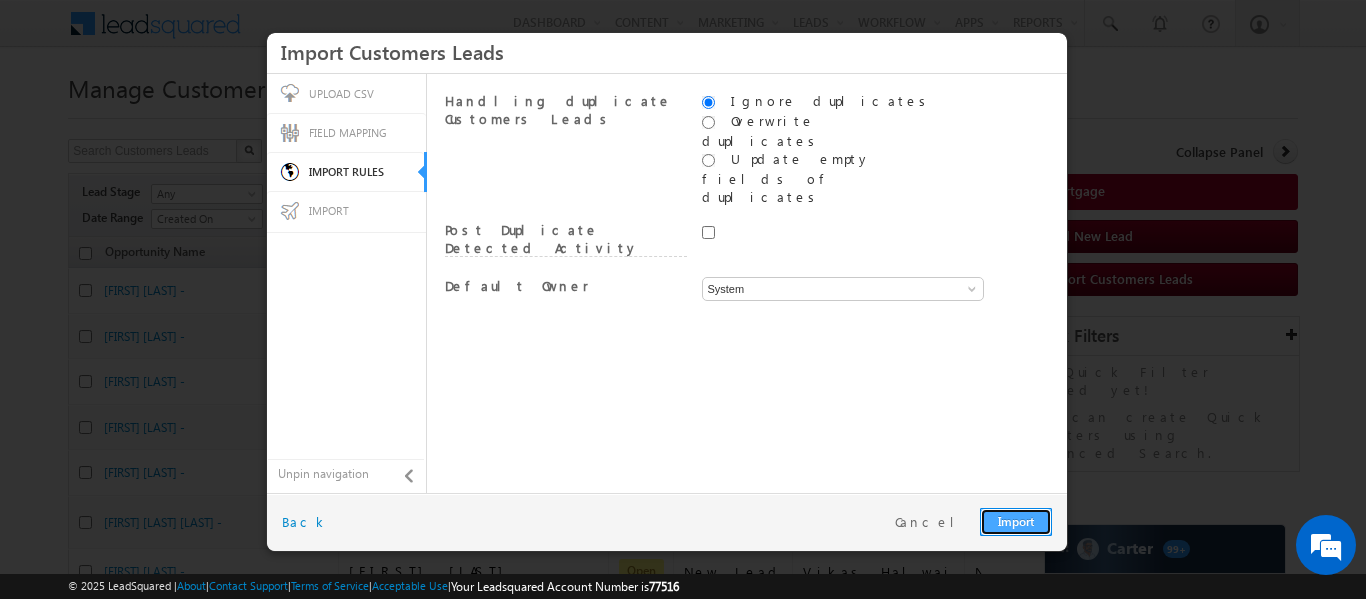 click on "Import" at bounding box center (1016, 522) 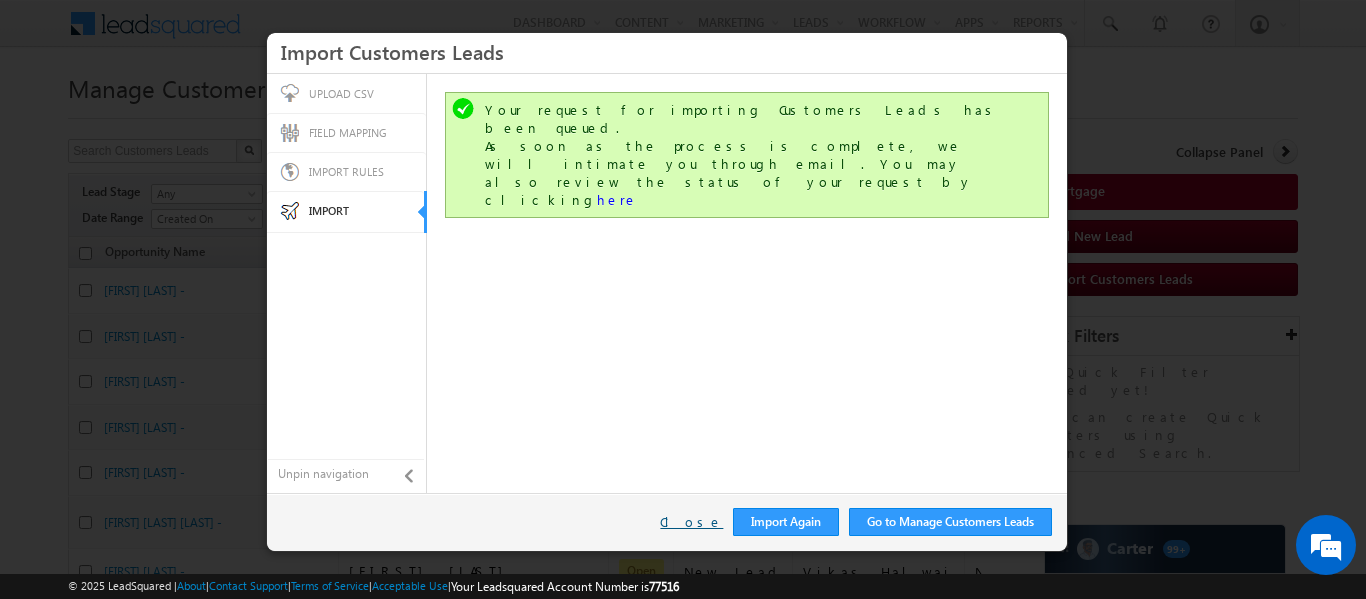 click on "Close" at bounding box center (691, 522) 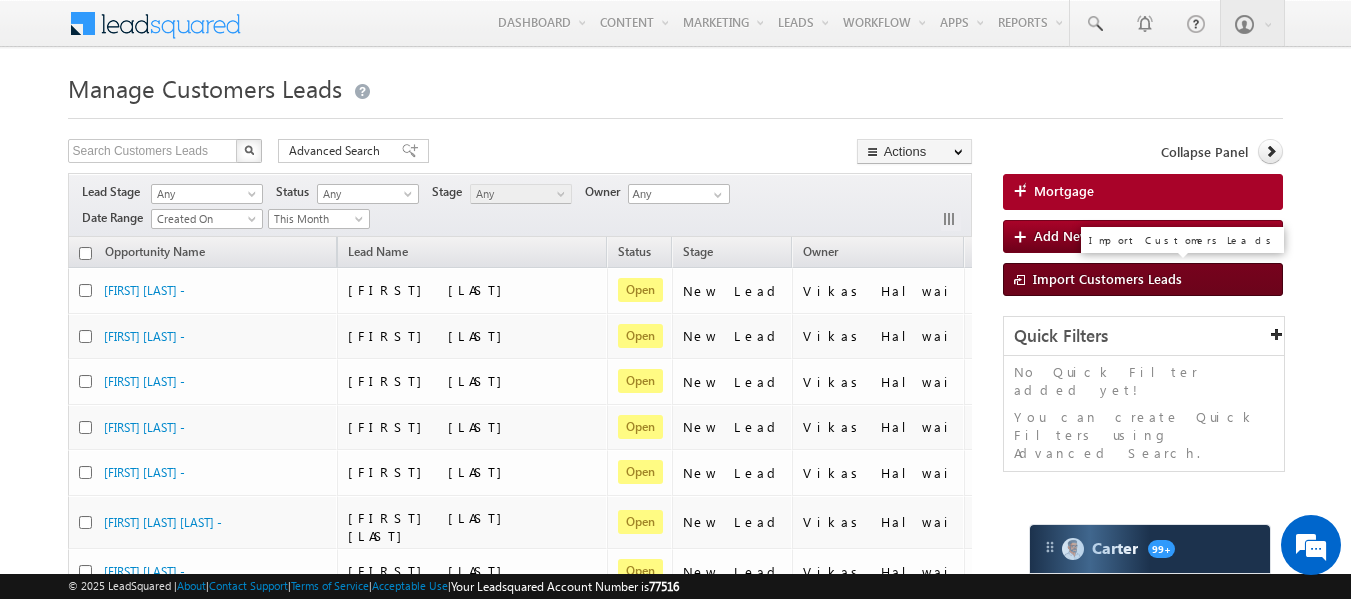 click on "Import Customers Leads" at bounding box center (1107, 278) 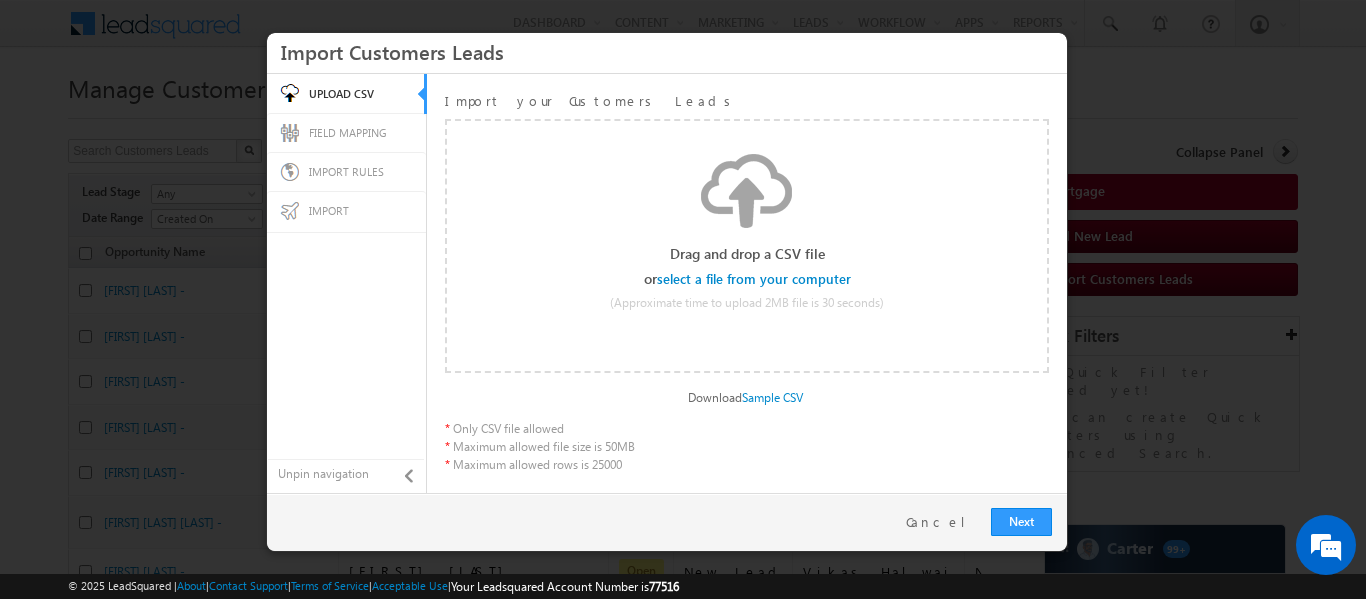 click at bounding box center [755, 279] 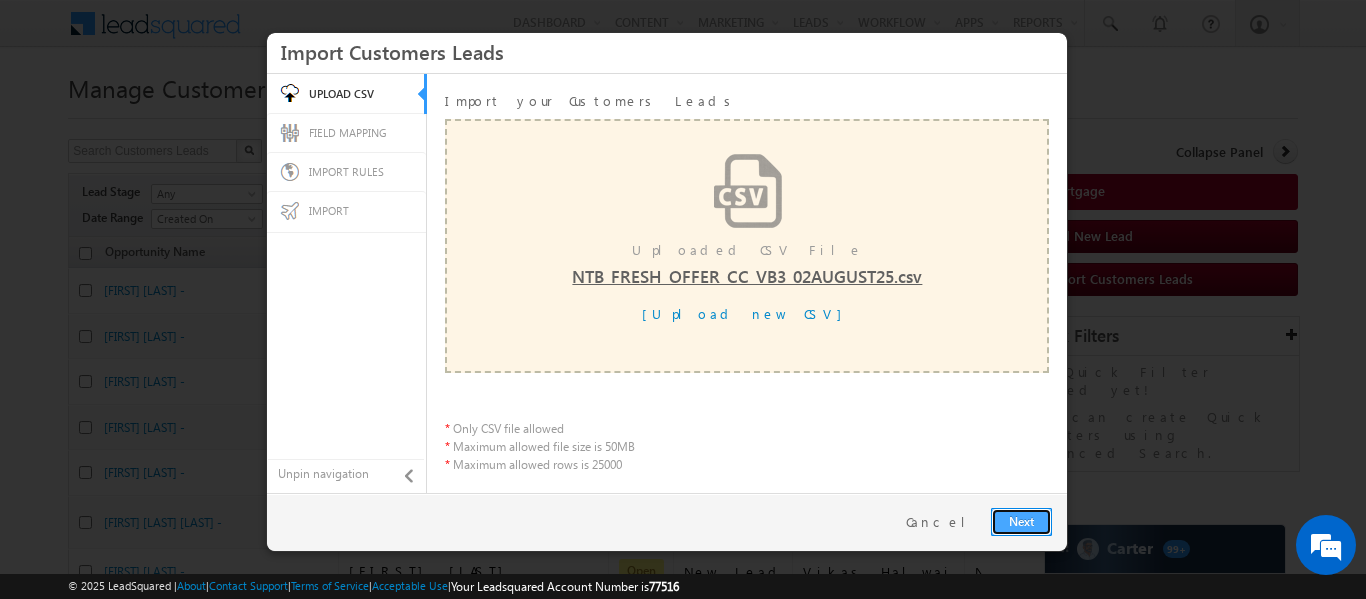 click on "Next" at bounding box center (1021, 522) 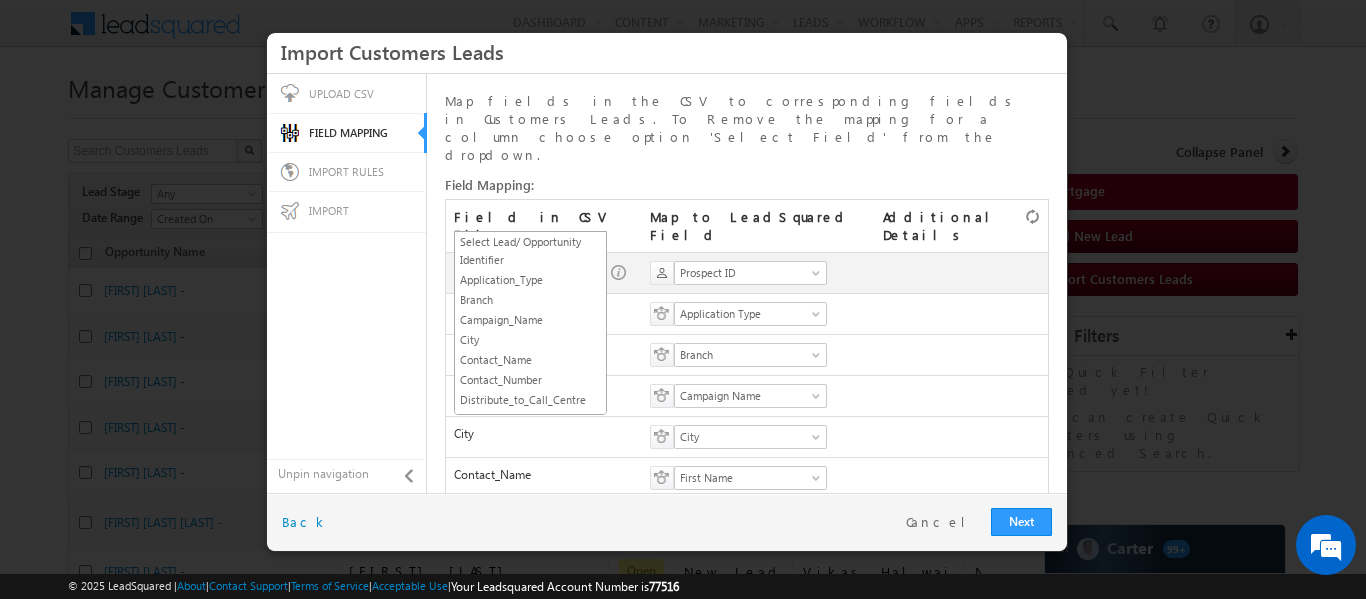 click on "SGRL_ID" at bounding box center [524, 273] 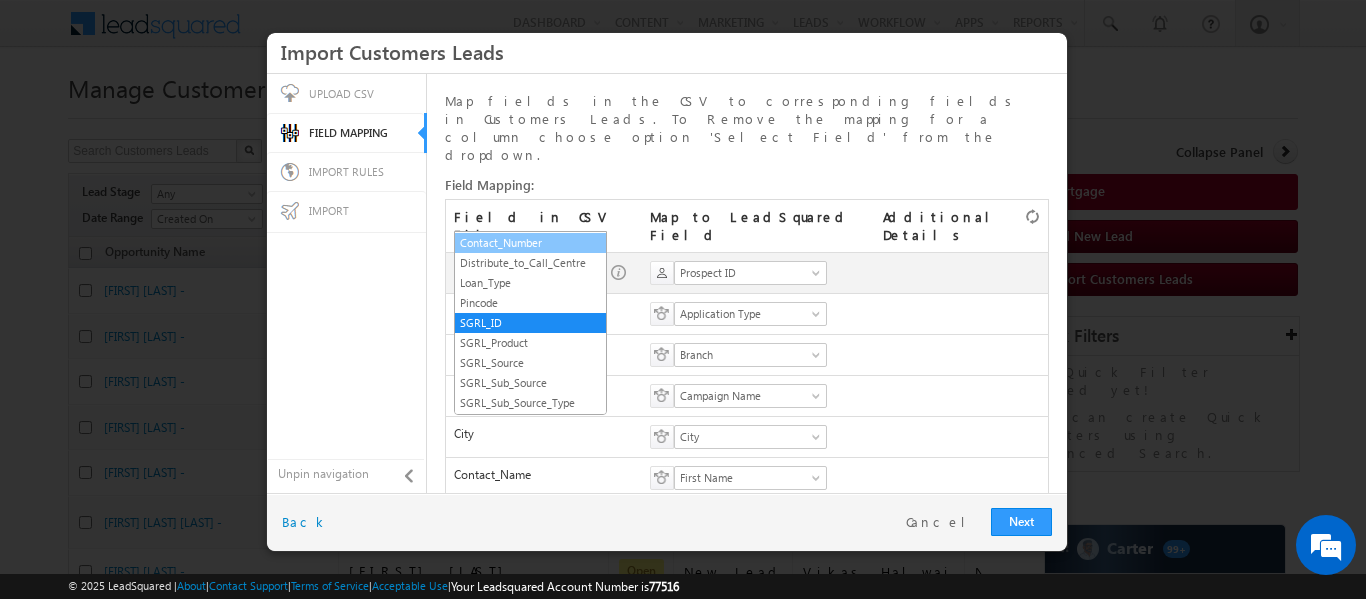 click on "Contact_Number" at bounding box center [530, 243] 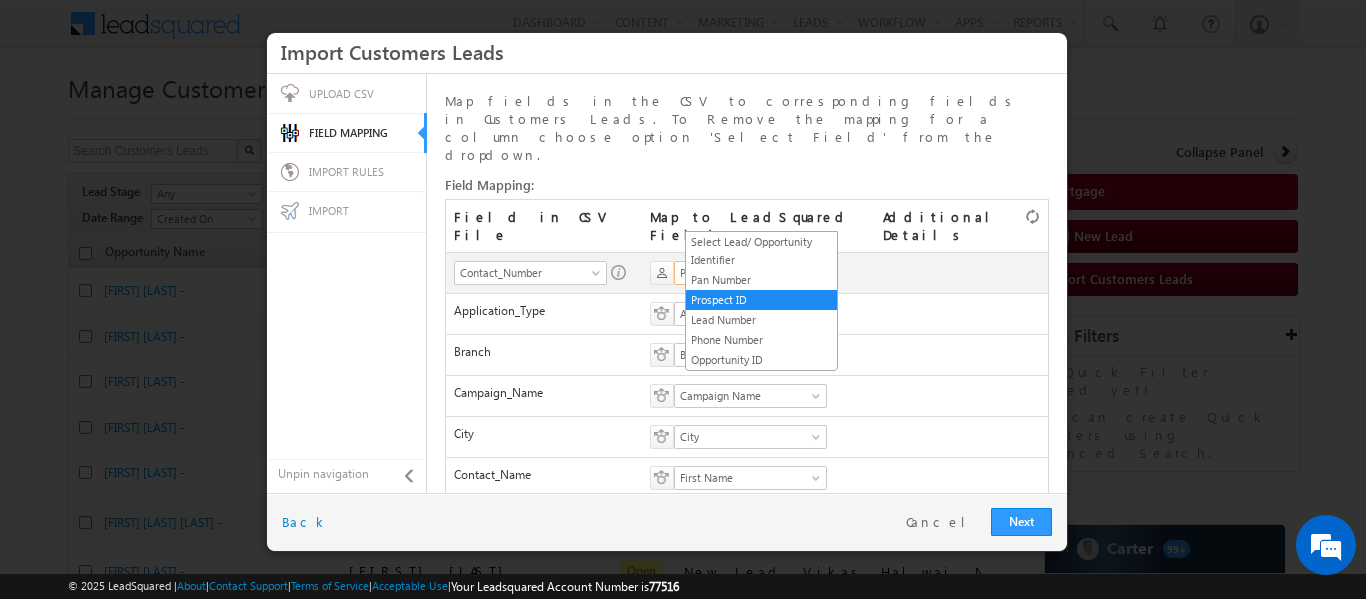 click on "Prospect ID" at bounding box center (744, 273) 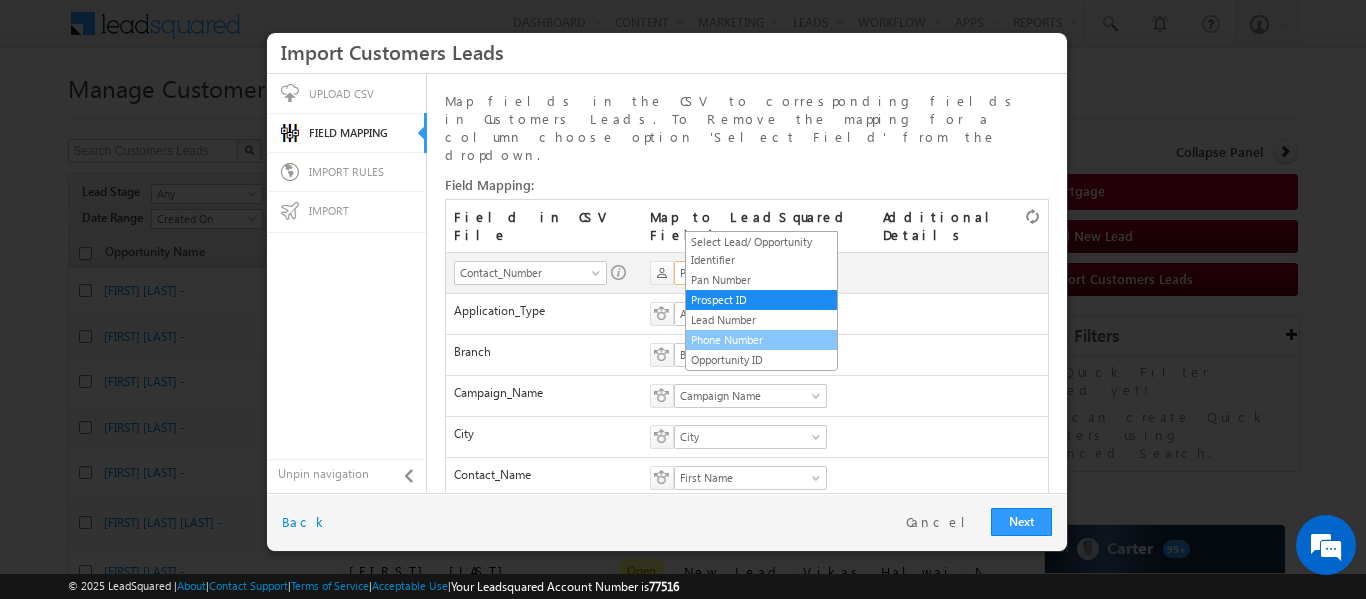 click on "Phone Number" at bounding box center (761, 340) 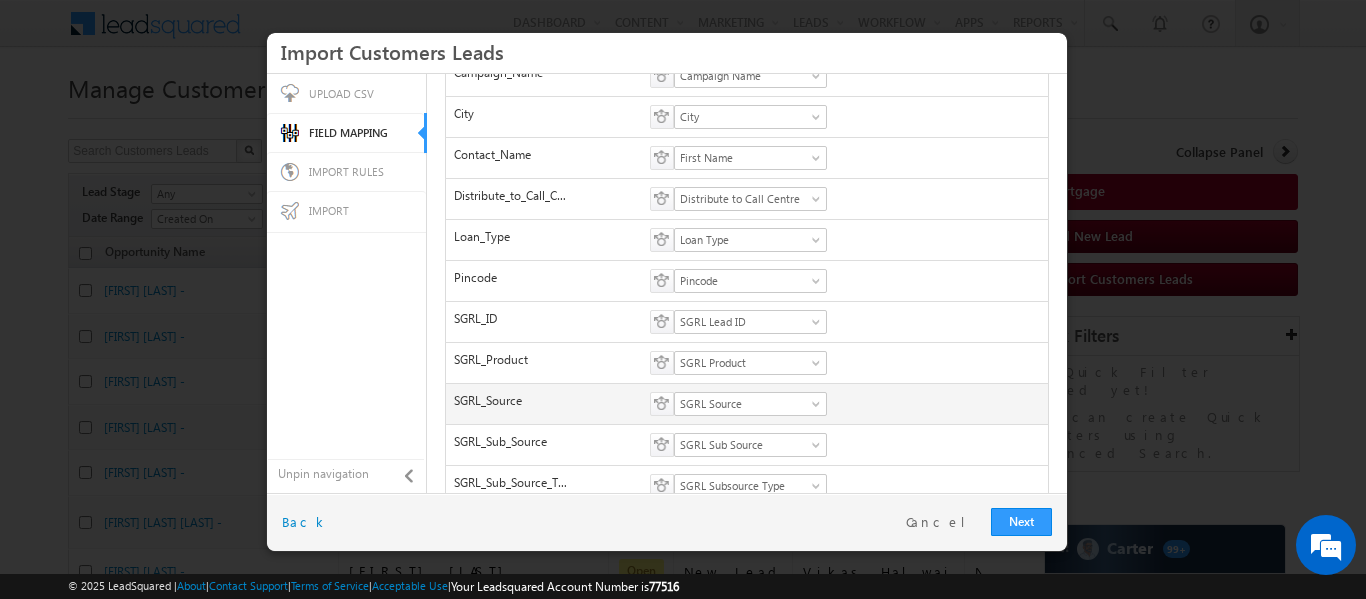 scroll, scrollTop: 375, scrollLeft: 0, axis: vertical 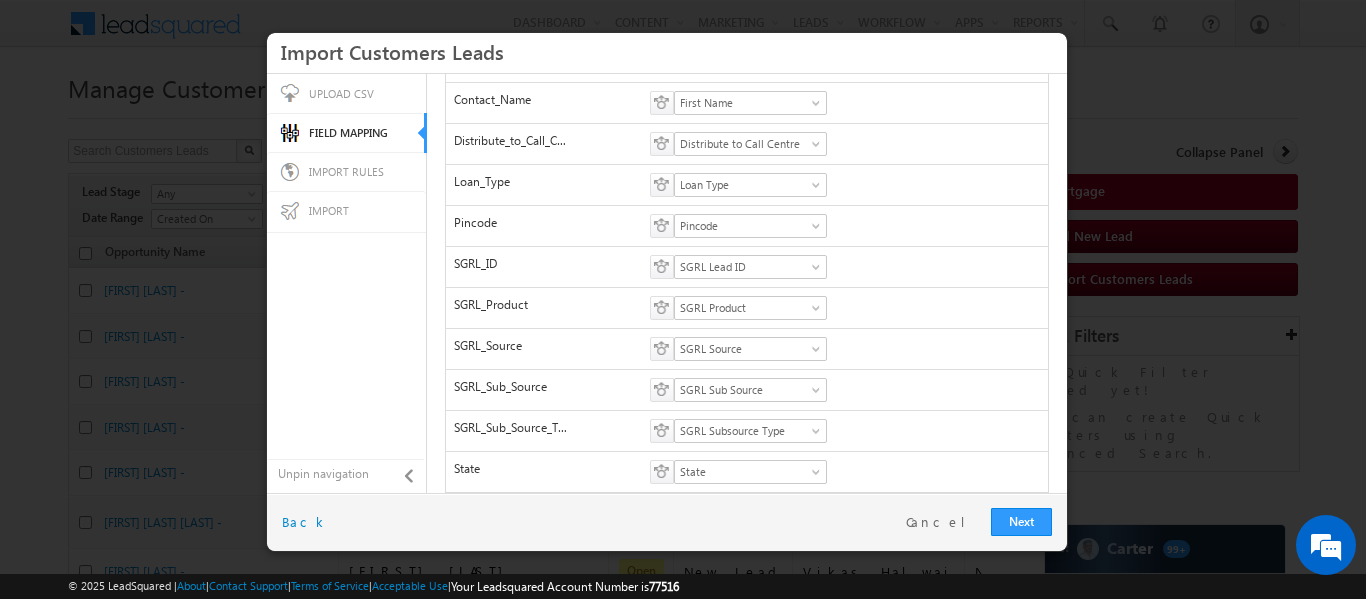 click on "Next
Restart
Cancel
Back" at bounding box center (667, 522) 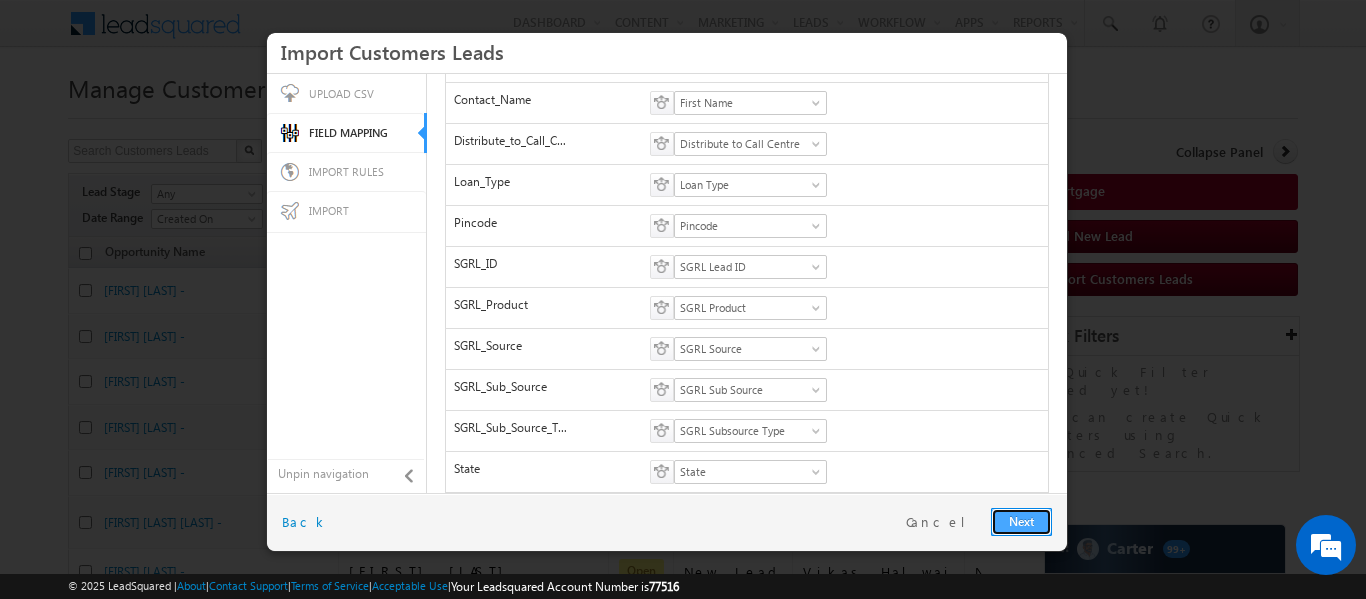 click on "Next" at bounding box center (1021, 522) 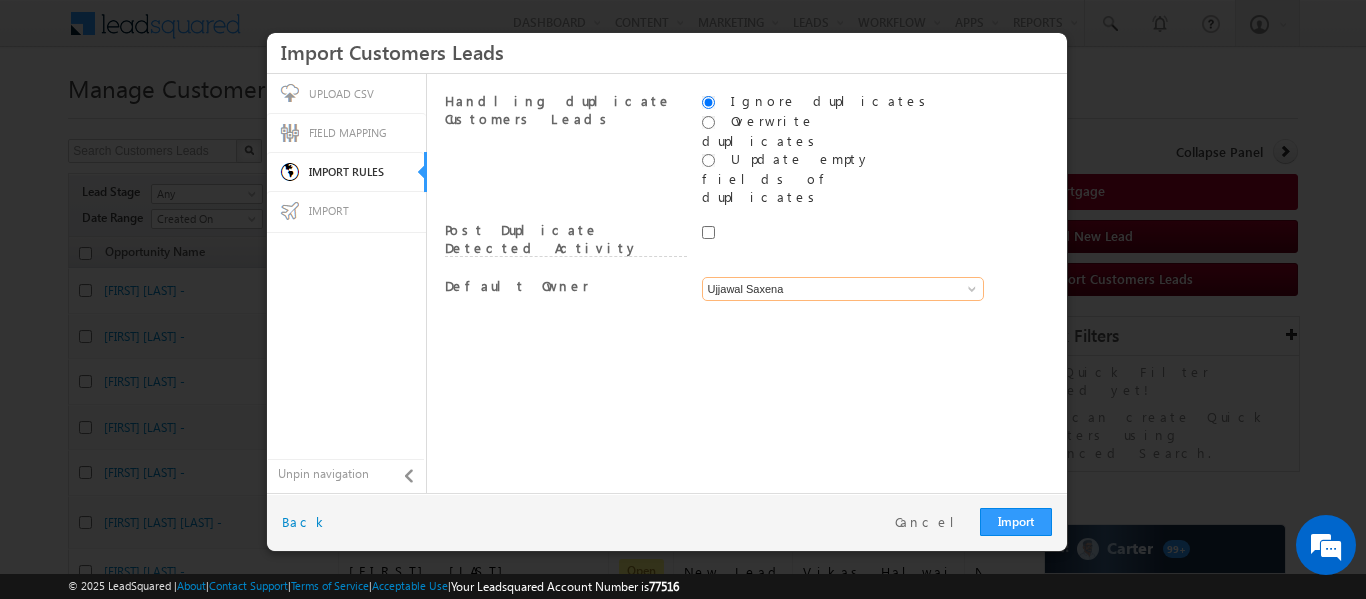click on "Ujjawal Saxena" at bounding box center (843, 289) 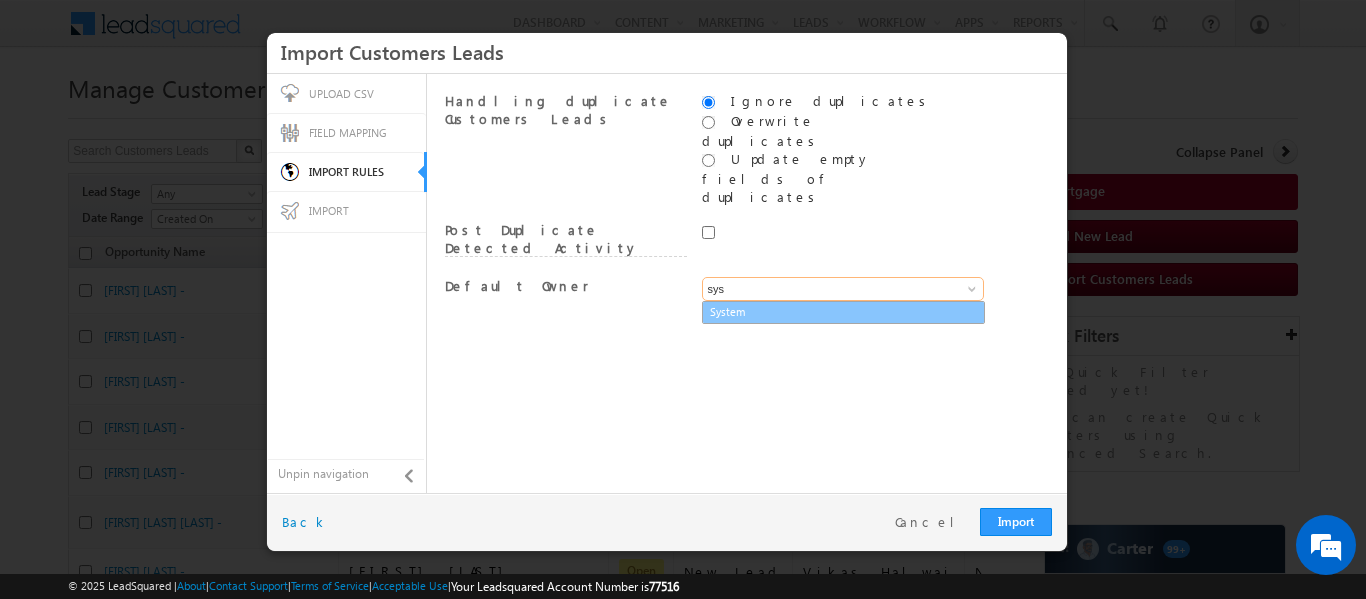 click on "System" at bounding box center [843, 312] 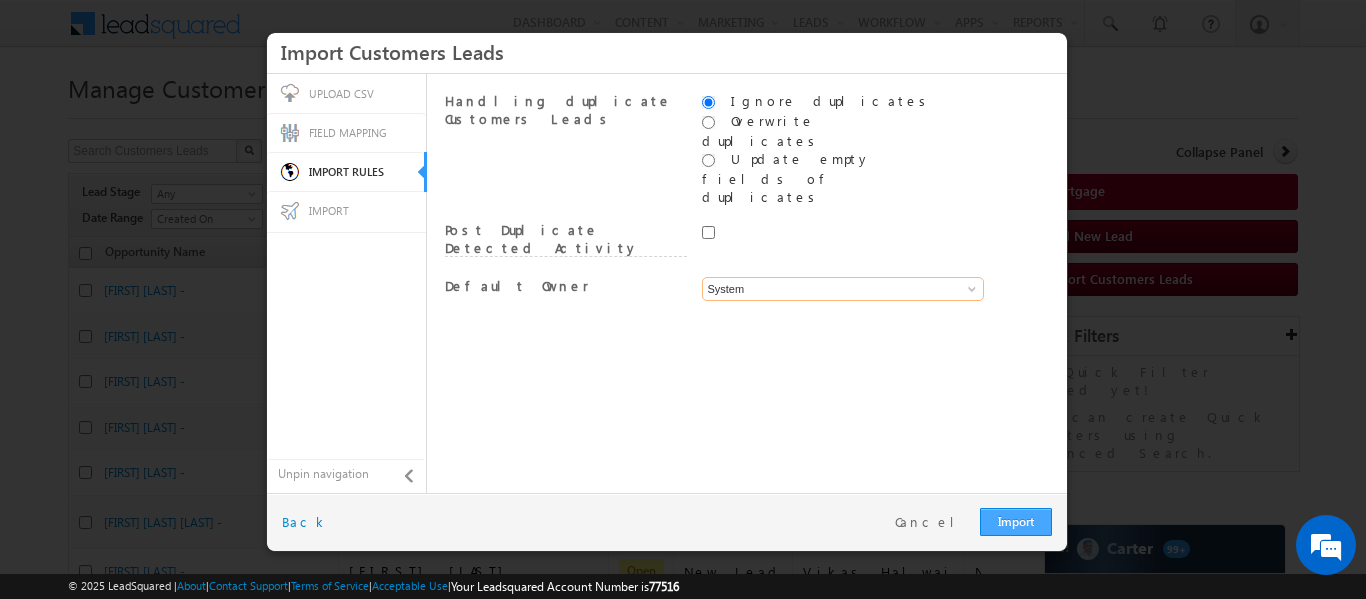 type on "System" 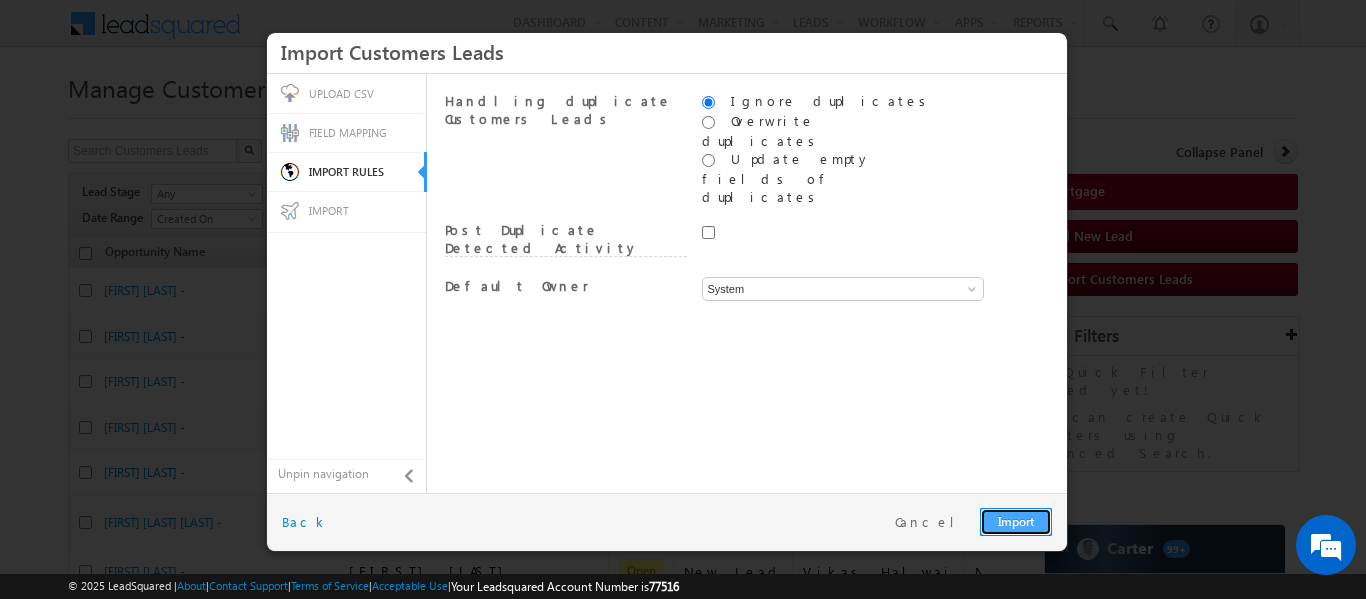 click on "Import" at bounding box center [1016, 522] 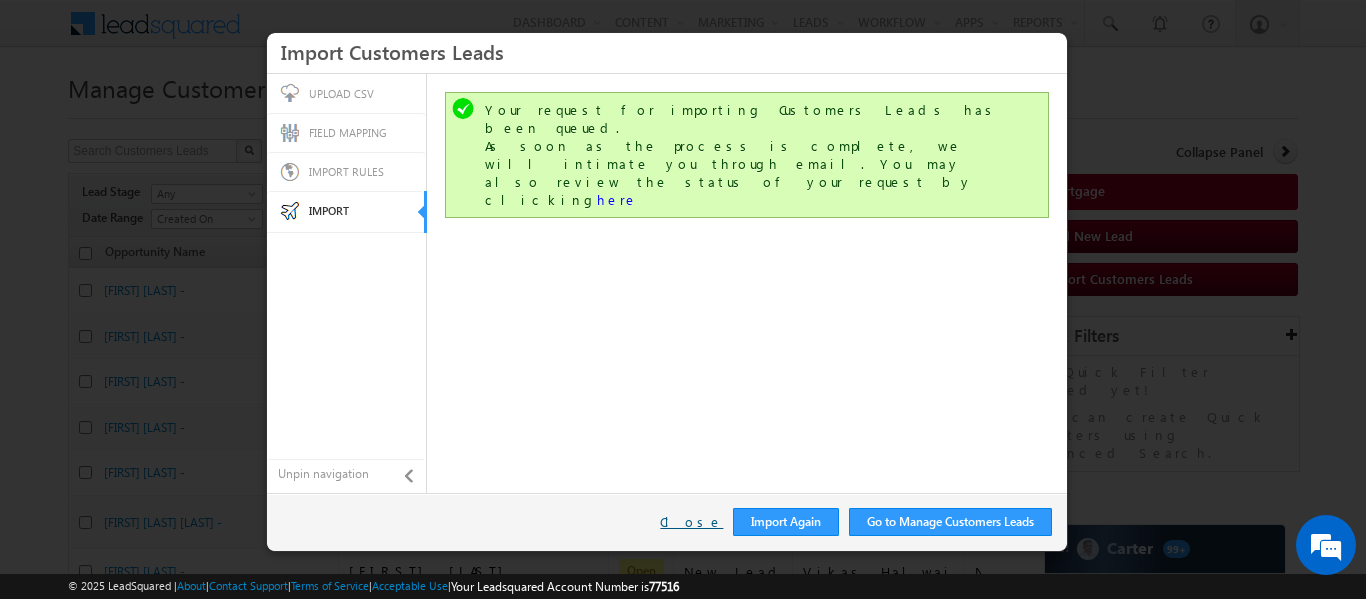 click on "Close" at bounding box center [691, 522] 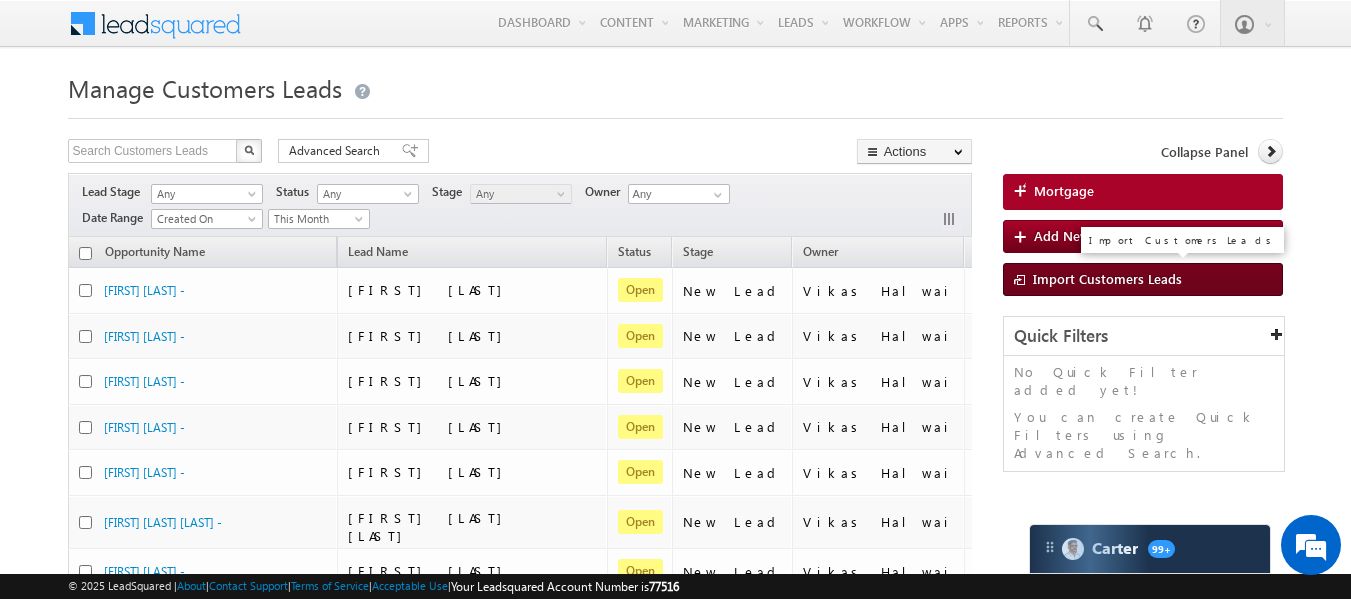 click on "Import Customers Leads" at bounding box center (1107, 278) 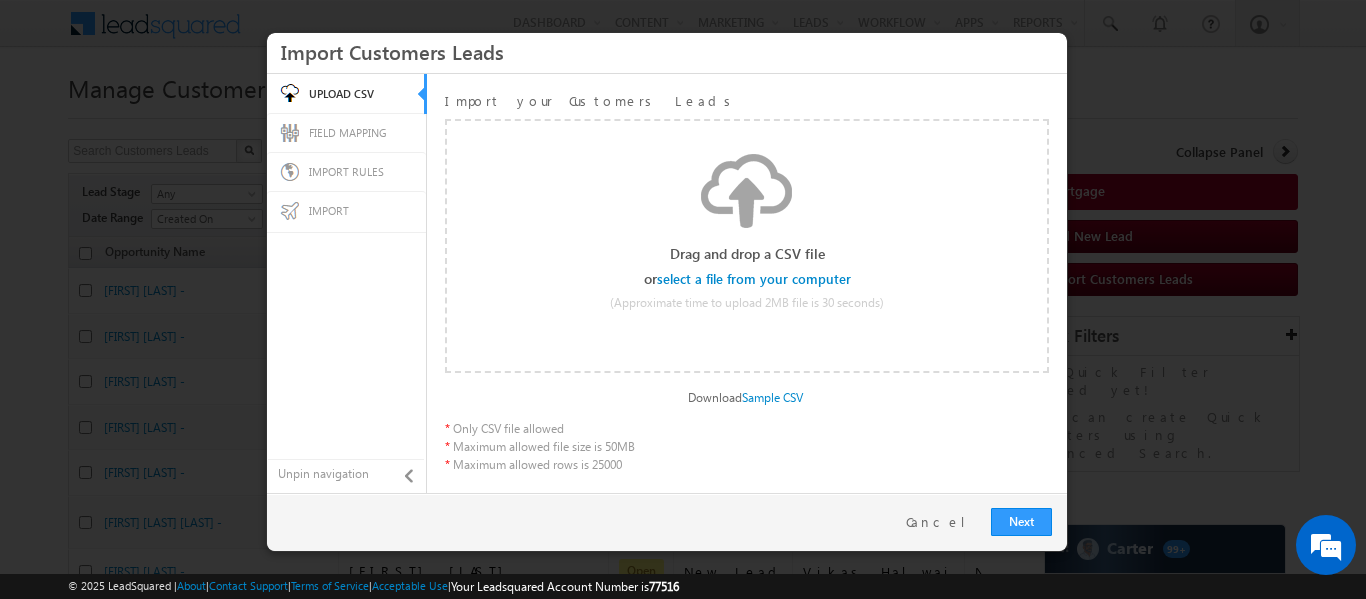 click at bounding box center [755, 279] 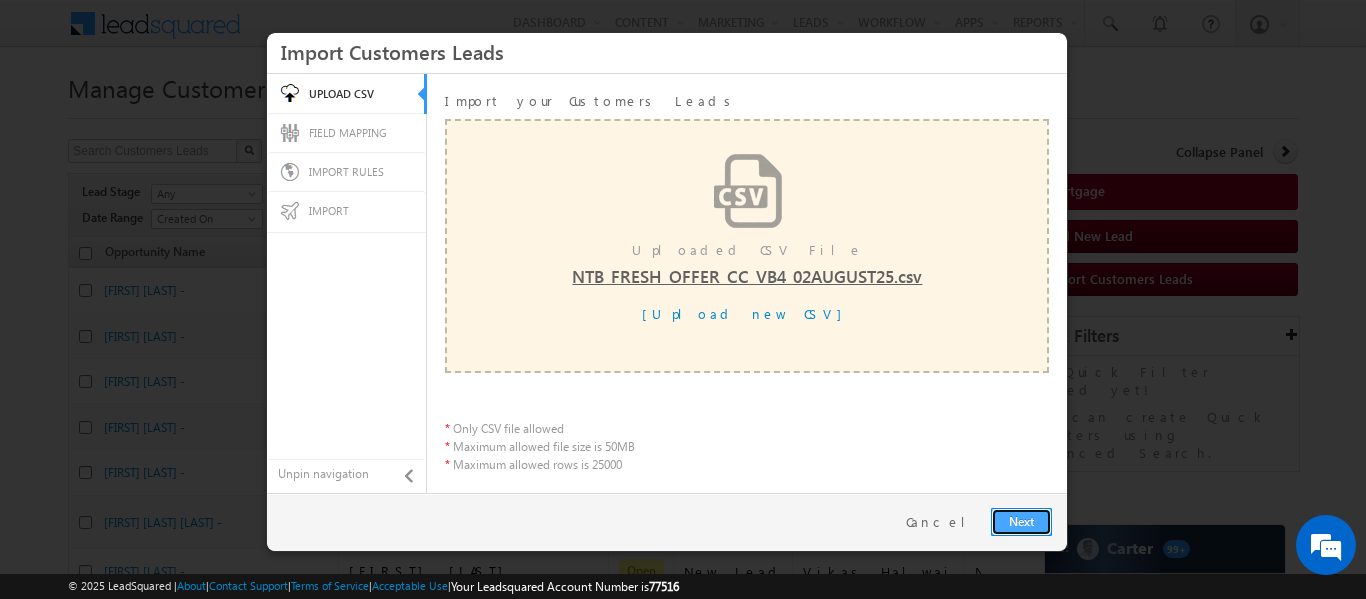 click on "Next" at bounding box center (1021, 522) 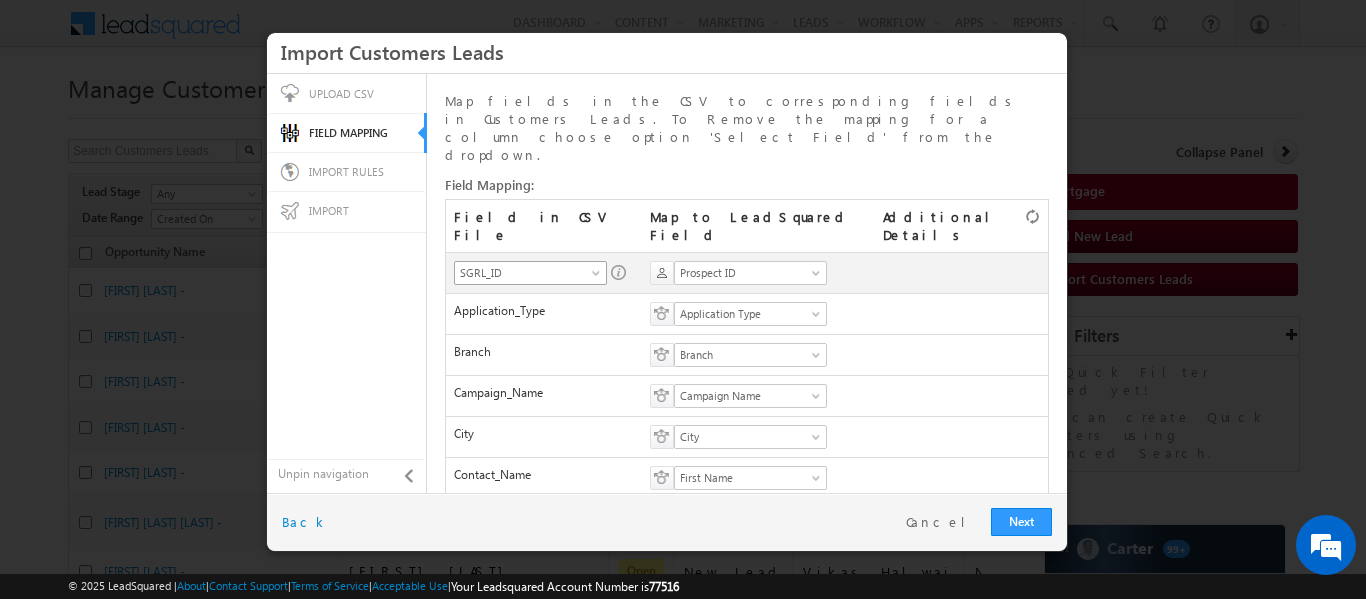 click on "SGRL_ID" at bounding box center [524, 273] 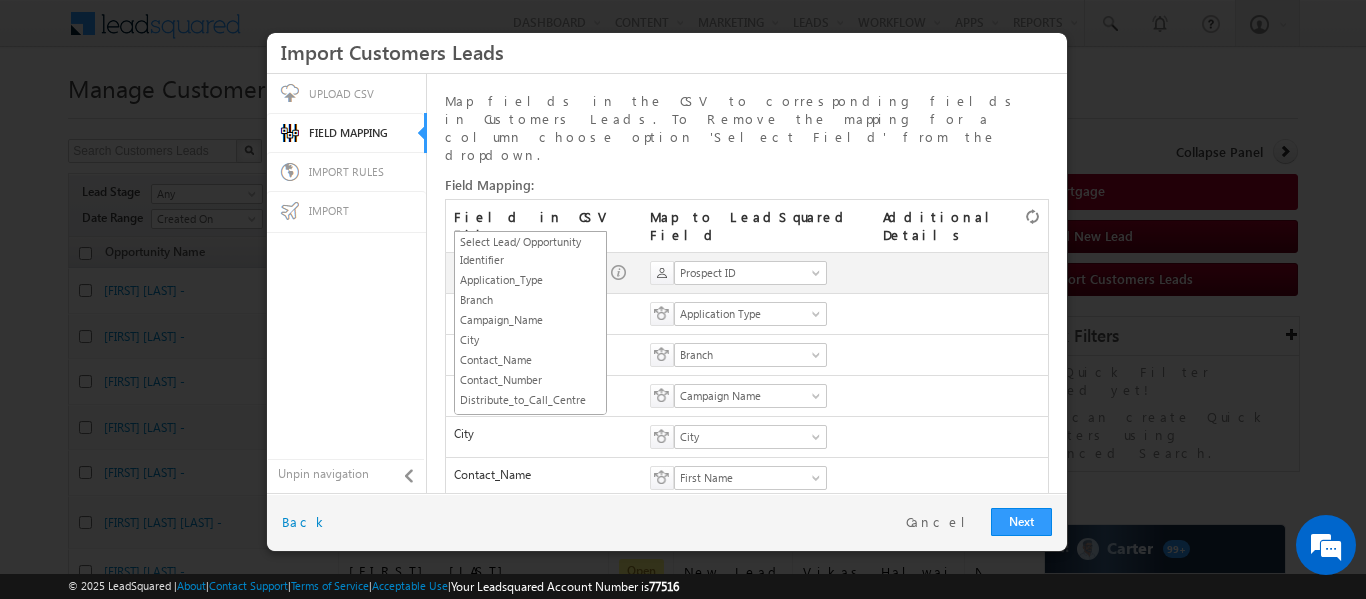 scroll, scrollTop: 137, scrollLeft: 0, axis: vertical 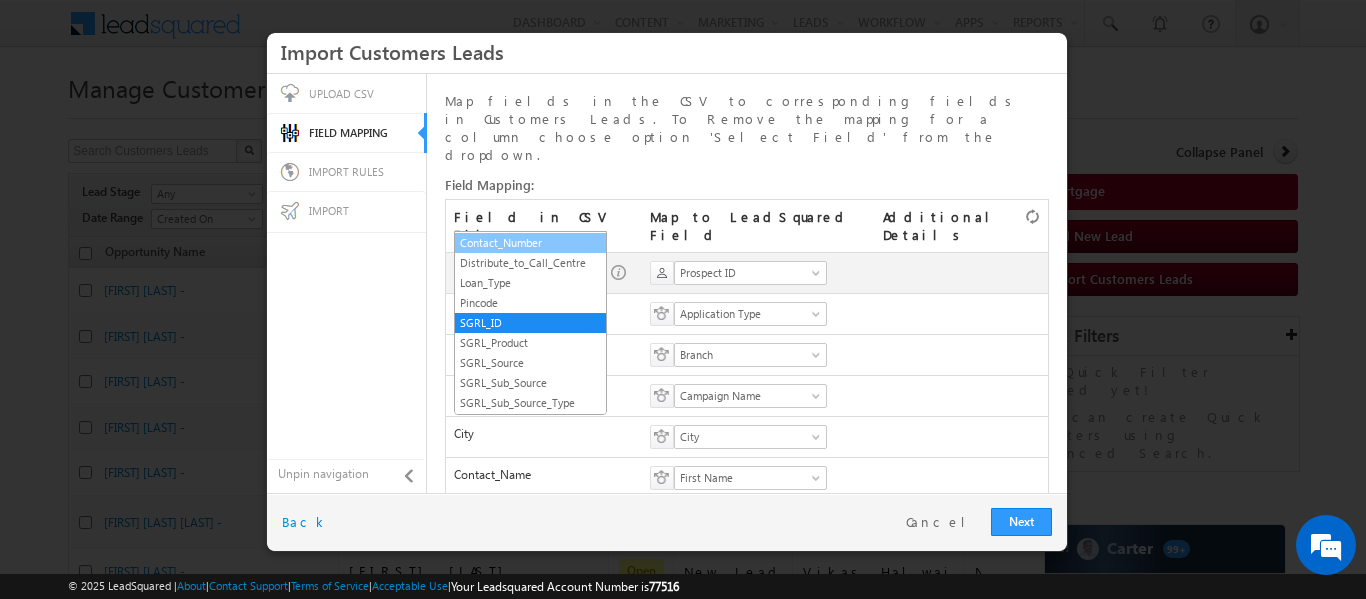 click on "Contact_Number" at bounding box center [530, 243] 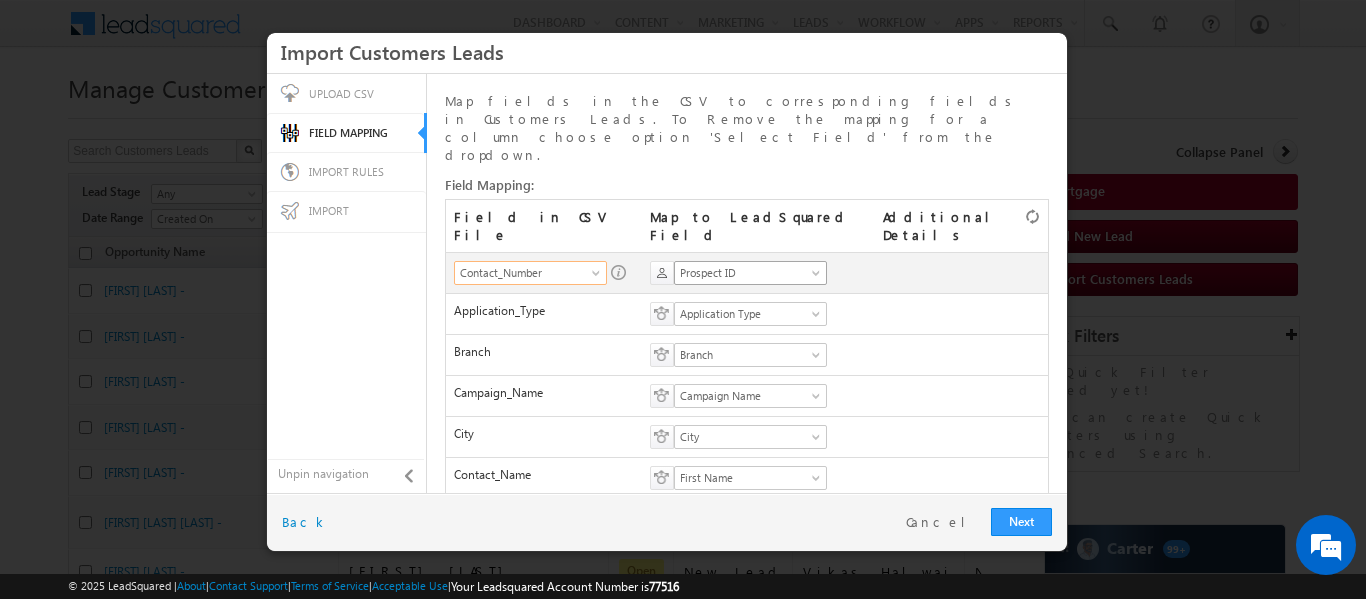 click on "Prospect ID" at bounding box center (744, 273) 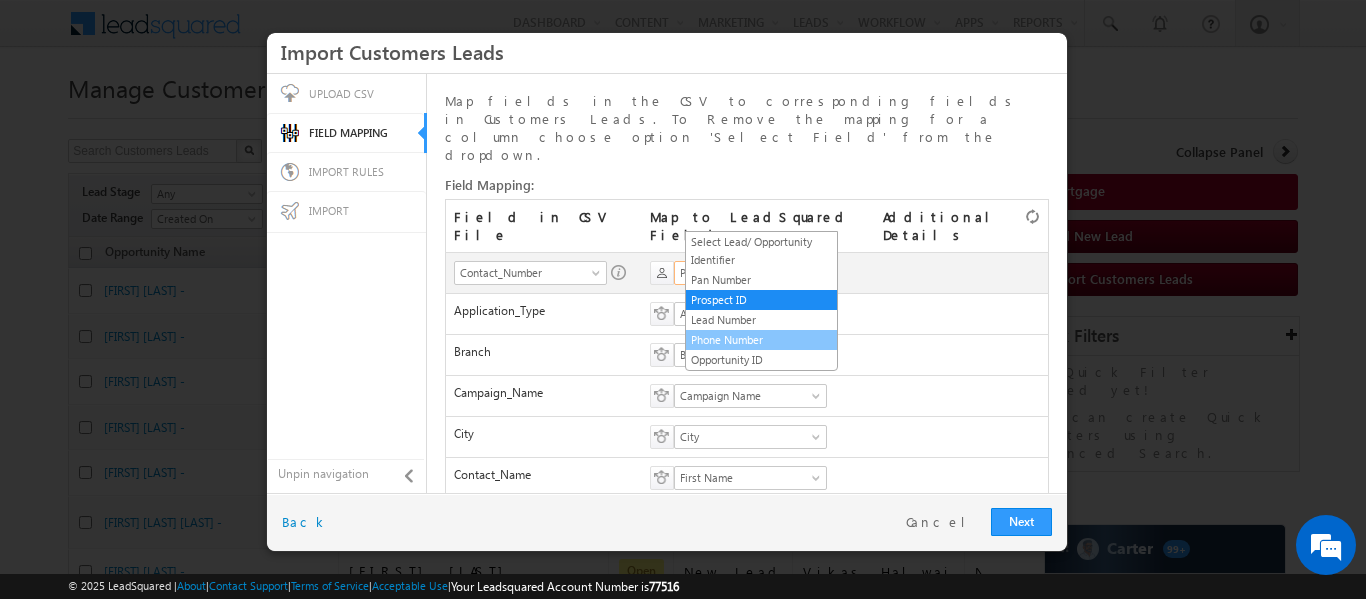 click on "Phone Number" at bounding box center [761, 340] 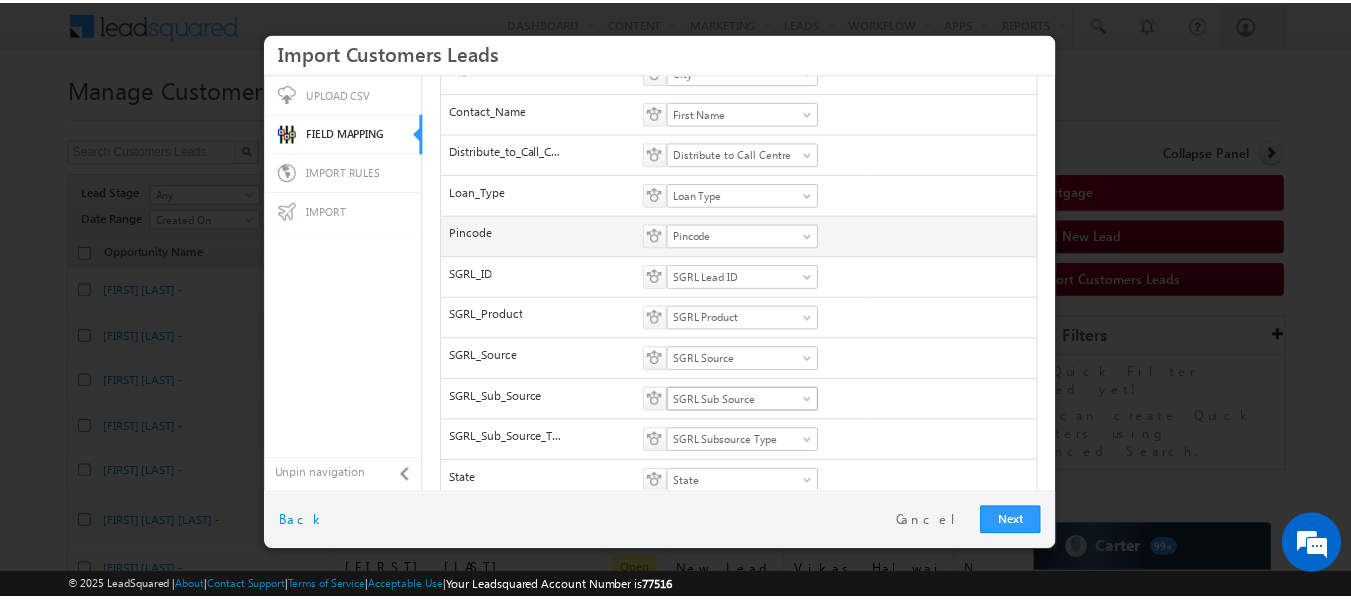 scroll, scrollTop: 375, scrollLeft: 0, axis: vertical 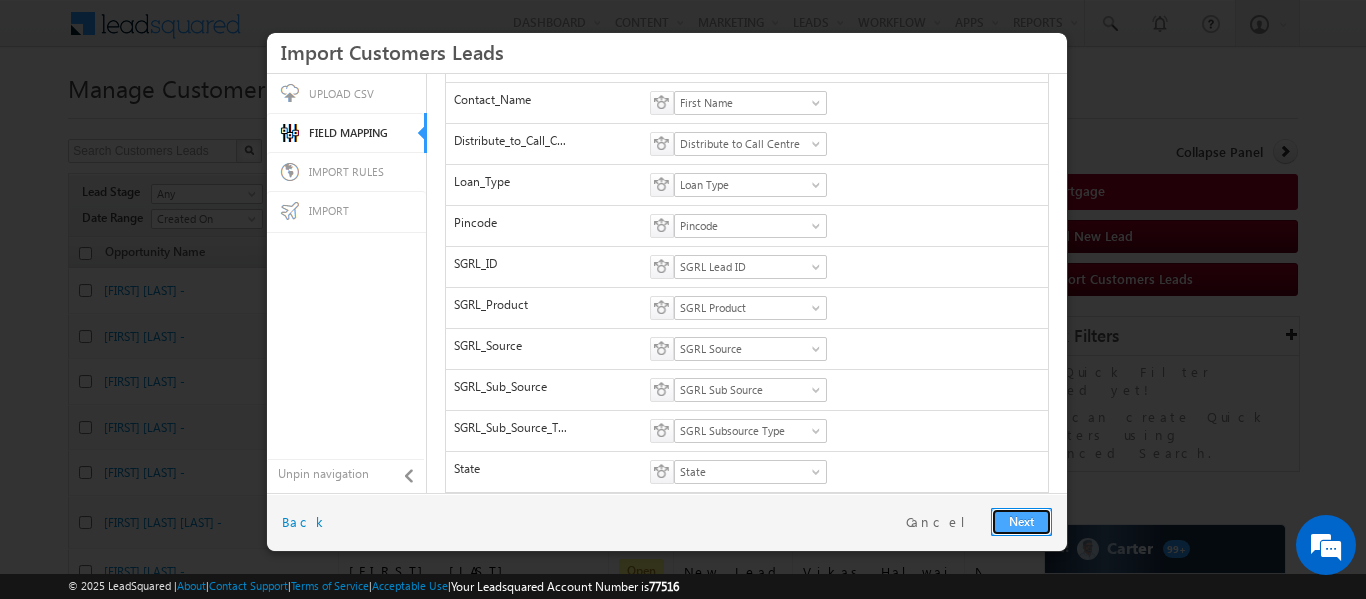 click on "Next" at bounding box center (1021, 522) 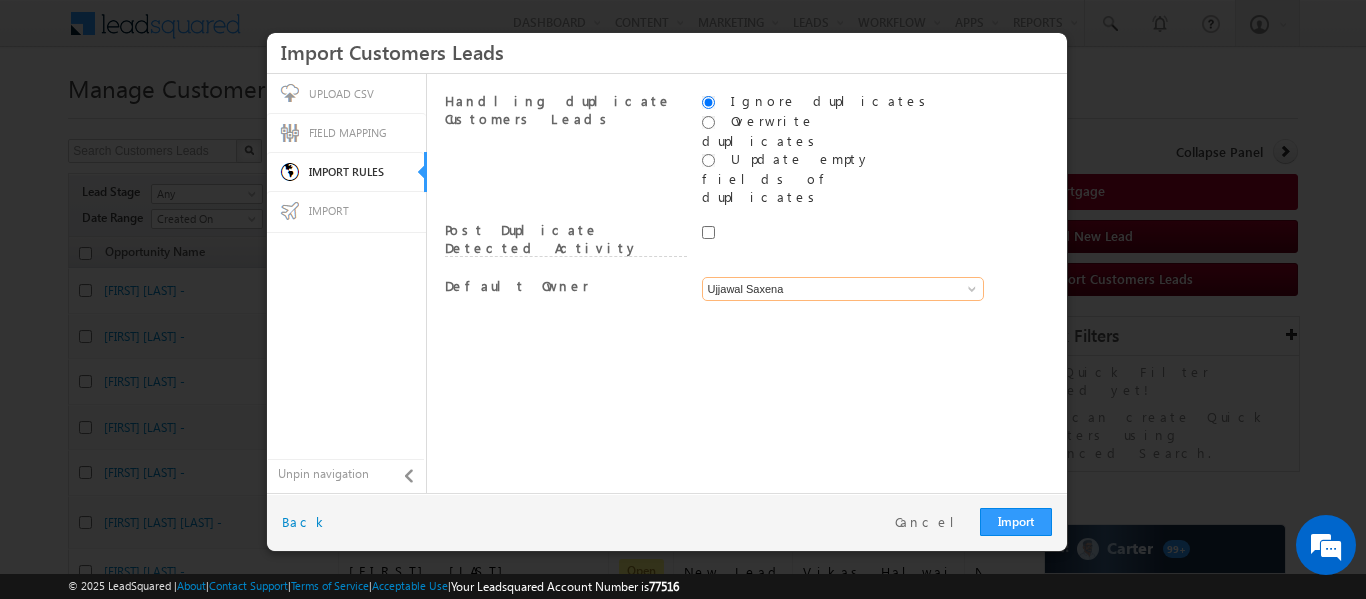 click on "Ujjawal Saxena" at bounding box center [843, 289] 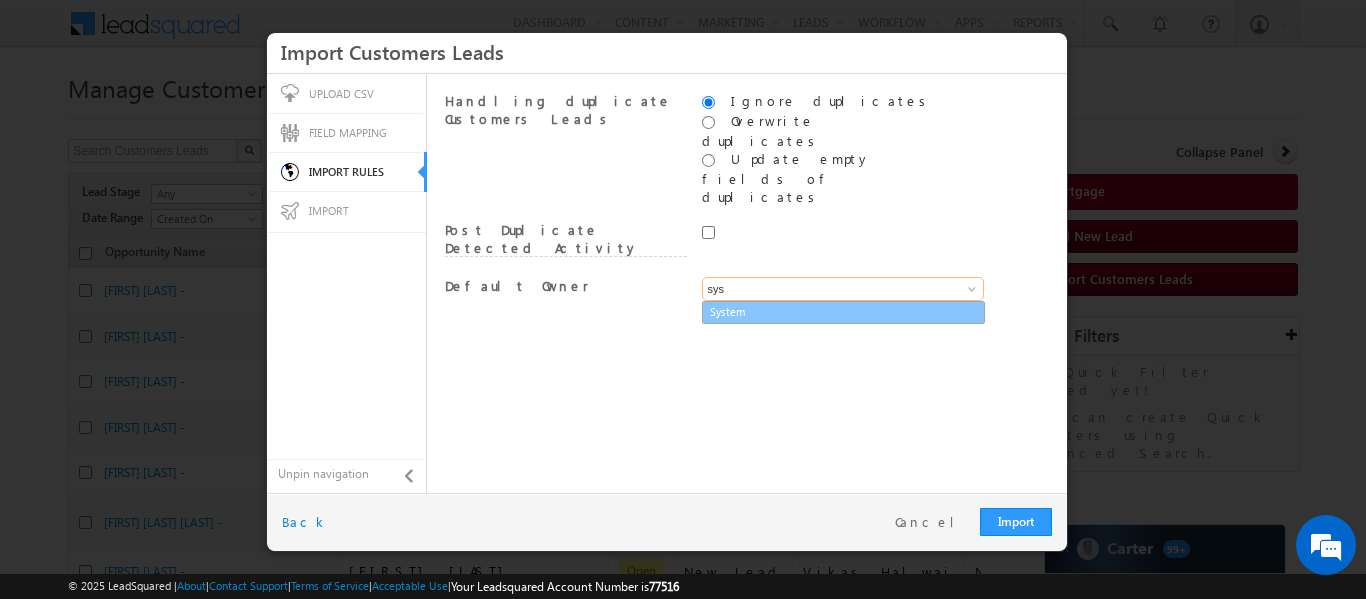 click on "System" at bounding box center [843, 312] 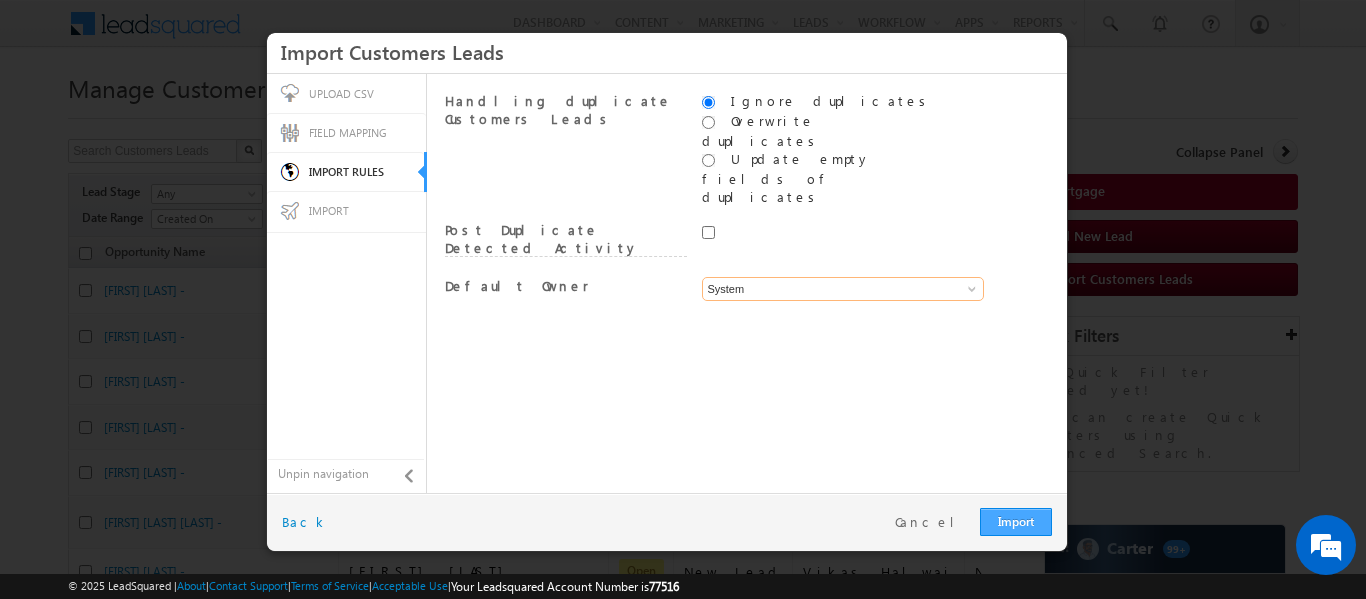 type on "System" 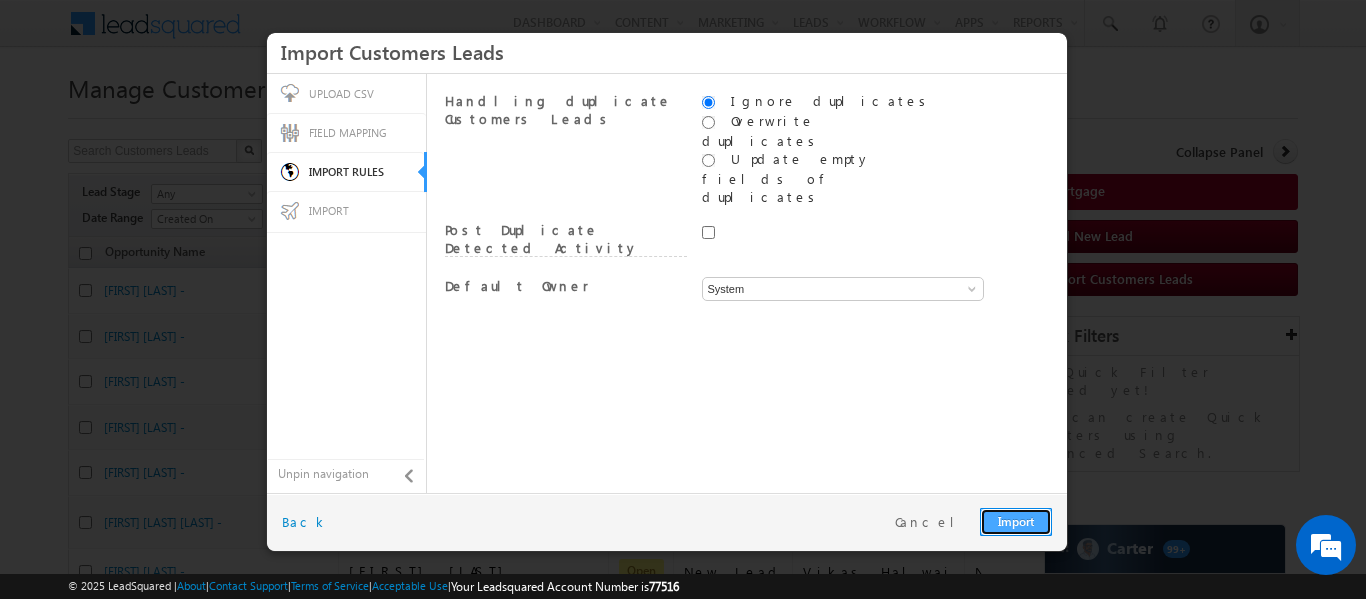 click on "Import" at bounding box center (1016, 522) 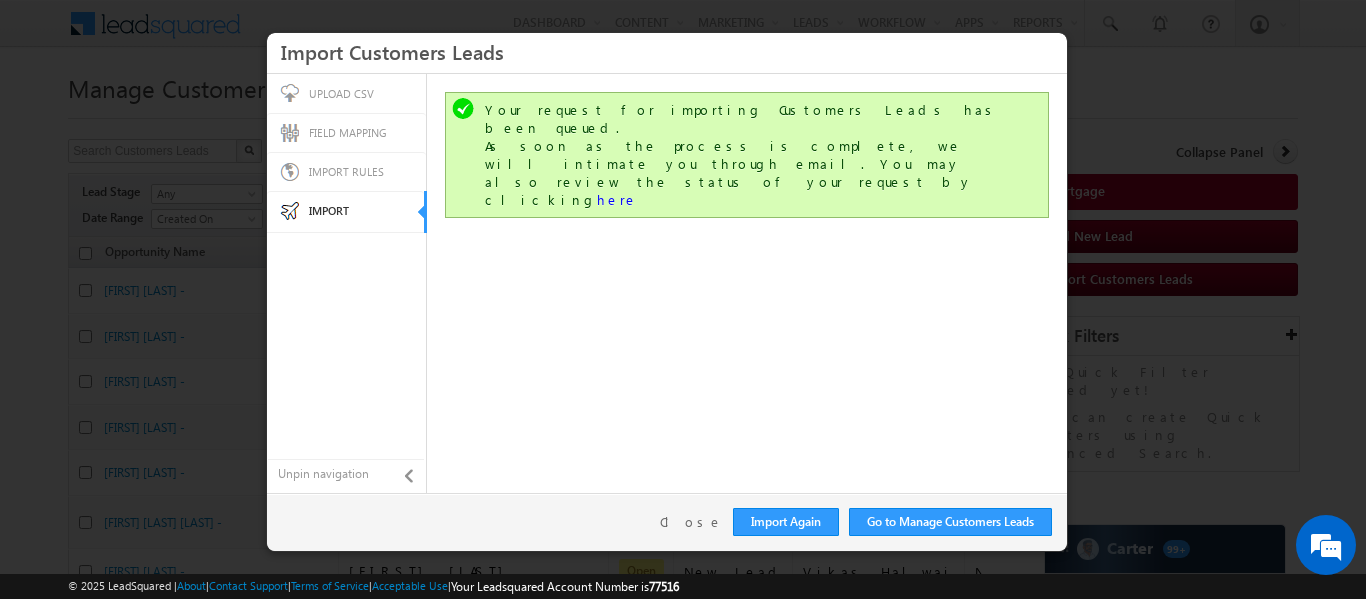 click on "Go to Manage Customers Leads
Import Again
Close
Back" at bounding box center [667, 522] 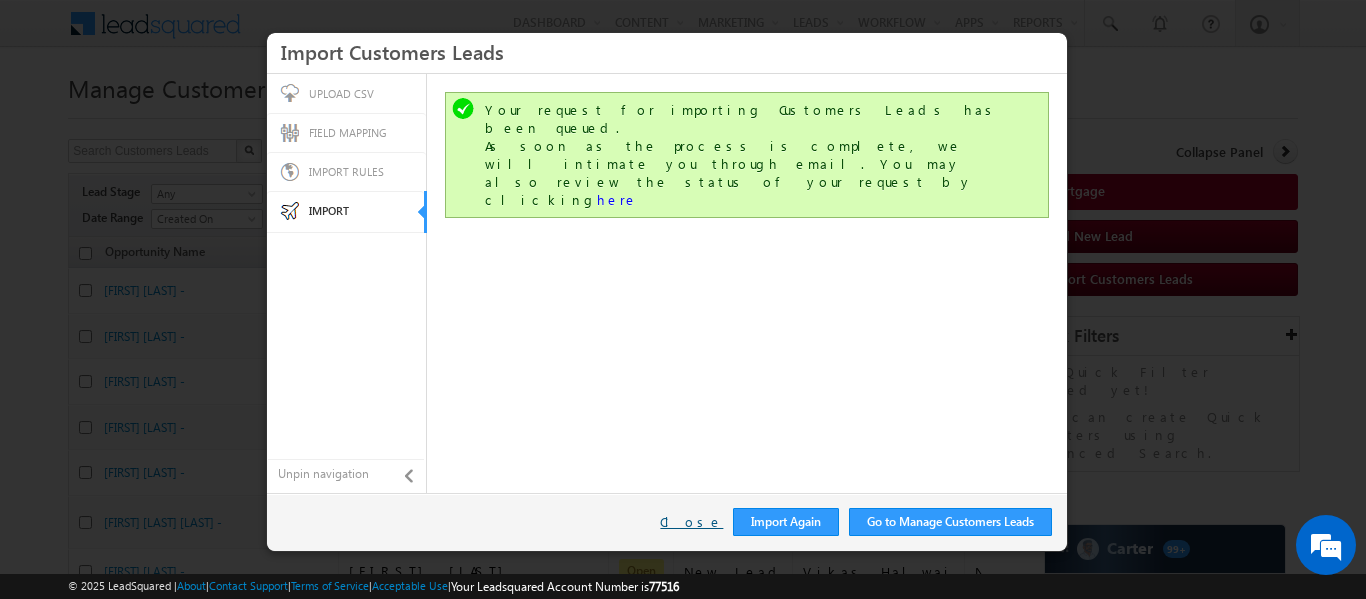 click on "Close" at bounding box center [691, 522] 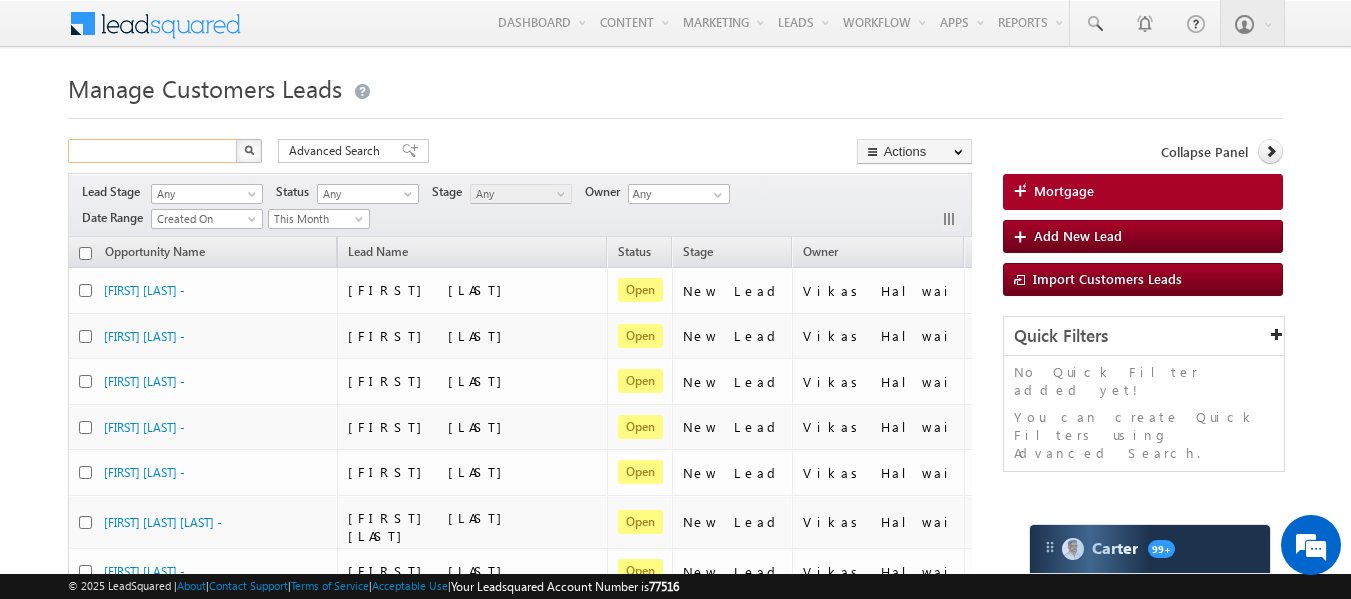 click at bounding box center (153, 151) 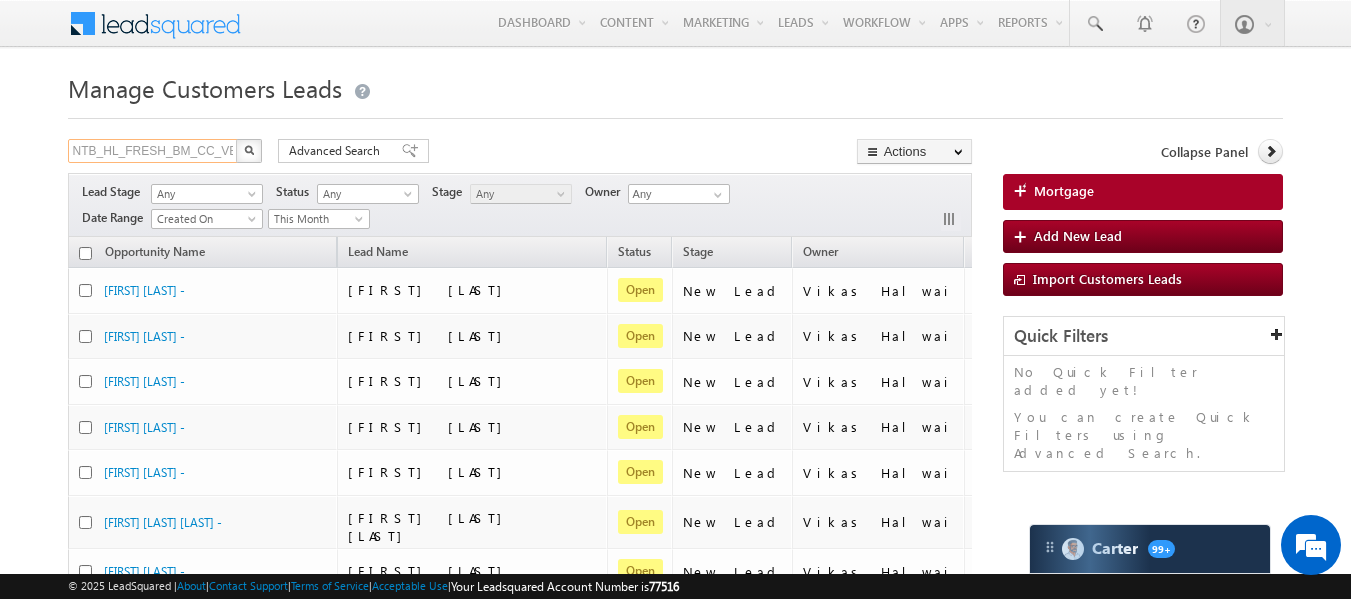 scroll, scrollTop: 0, scrollLeft: 70, axis: horizontal 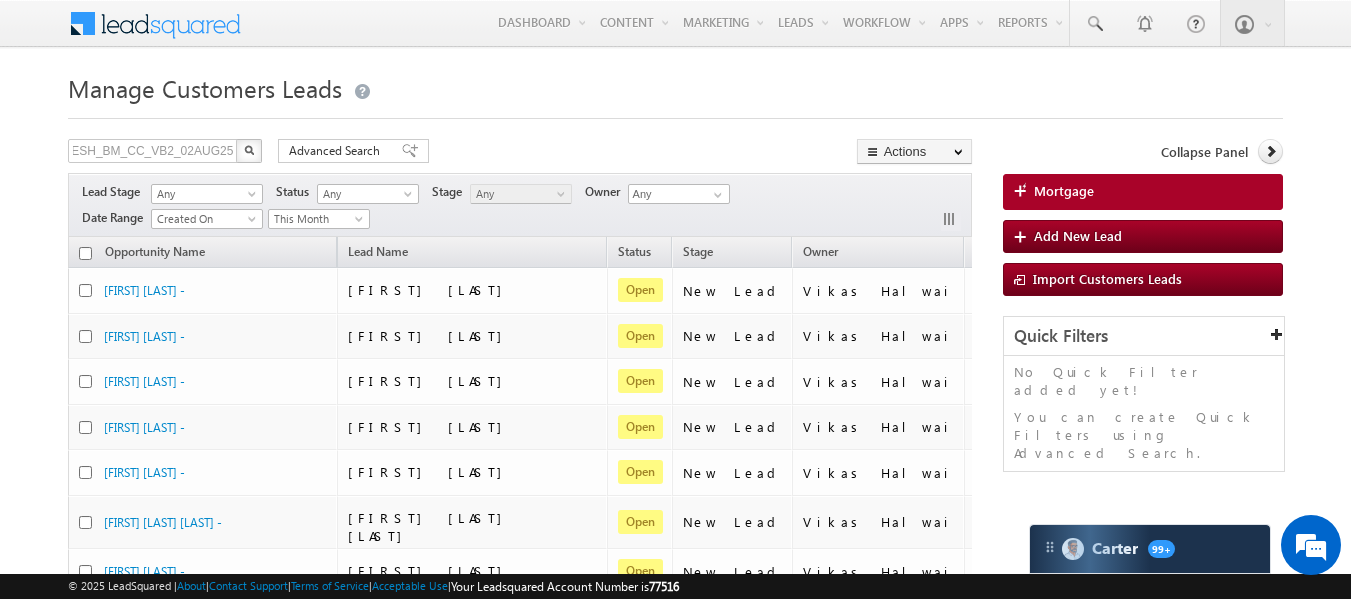 click at bounding box center (249, 151) 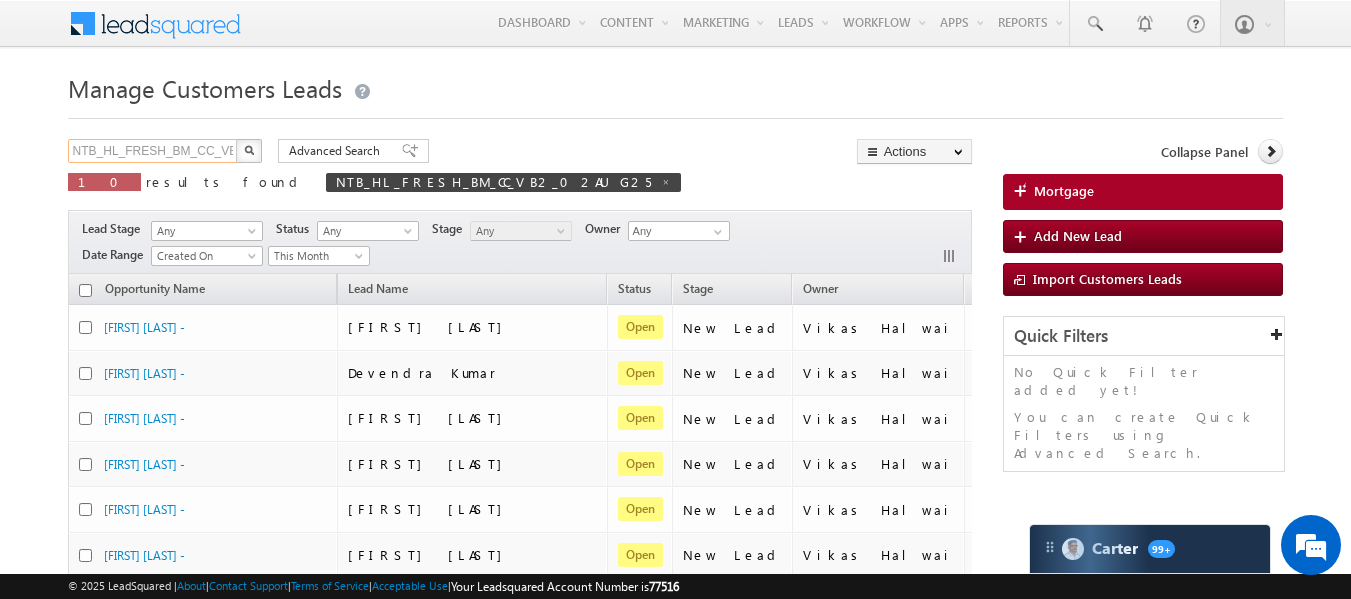 click on "NTB_HL_FRESH_BM_CC_VB2_02AUG25" at bounding box center [153, 151] 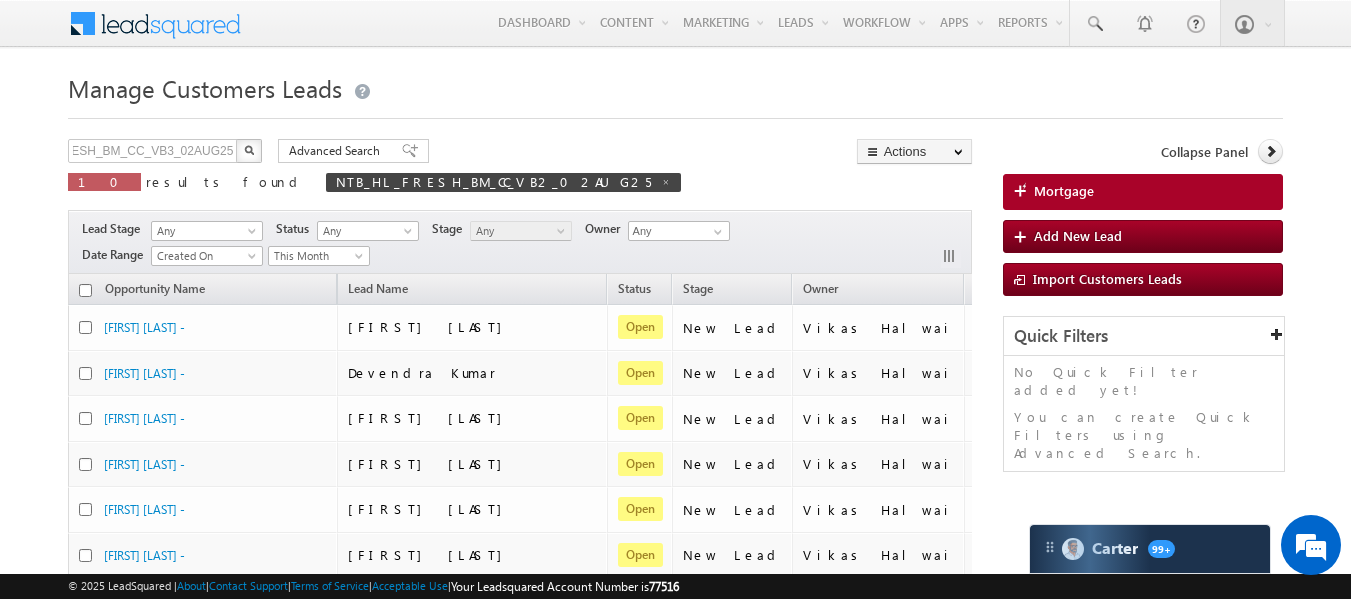 click at bounding box center [249, 151] 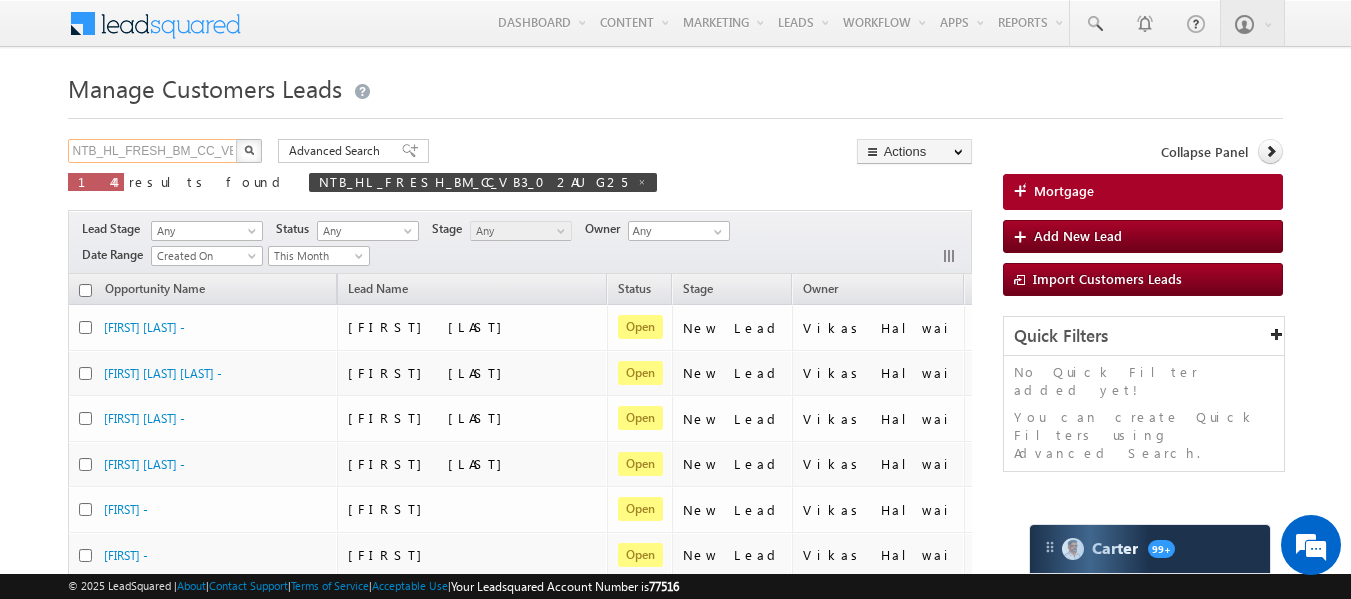 click on "NTB_HL_FRESH_BM_CC_VB3_02AUG25" at bounding box center (153, 151) 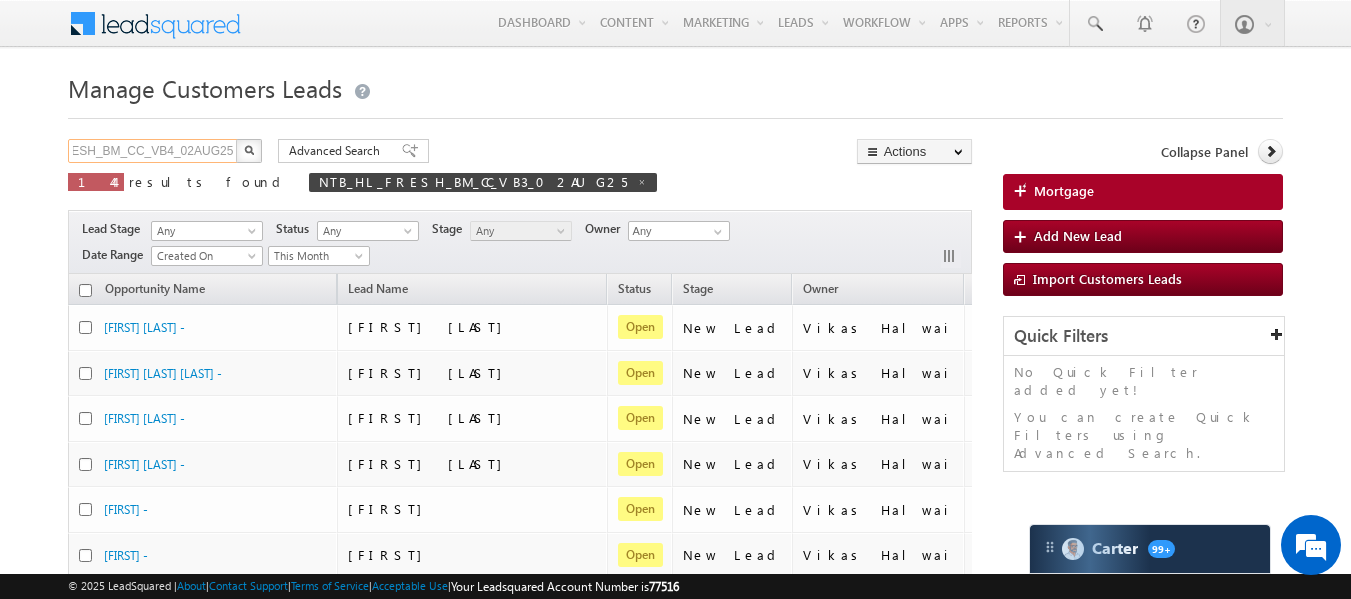 type on "NTB_HL_FRESH_BM_CC_VB4_02AUG25" 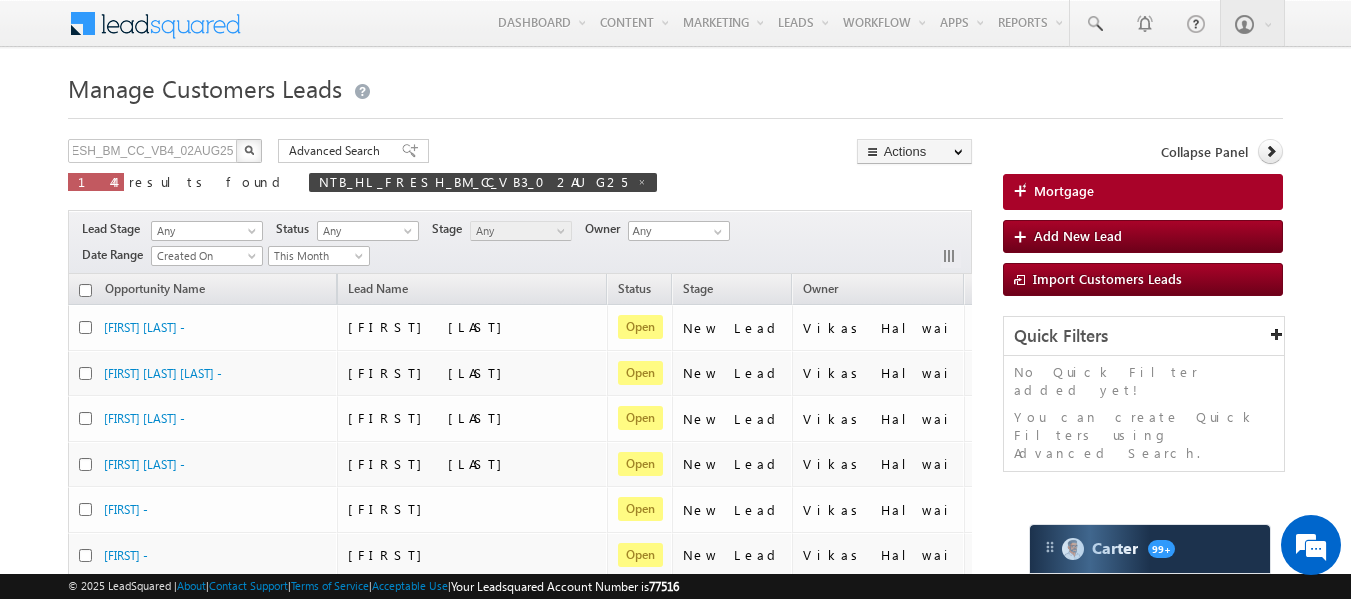 click at bounding box center (249, 150) 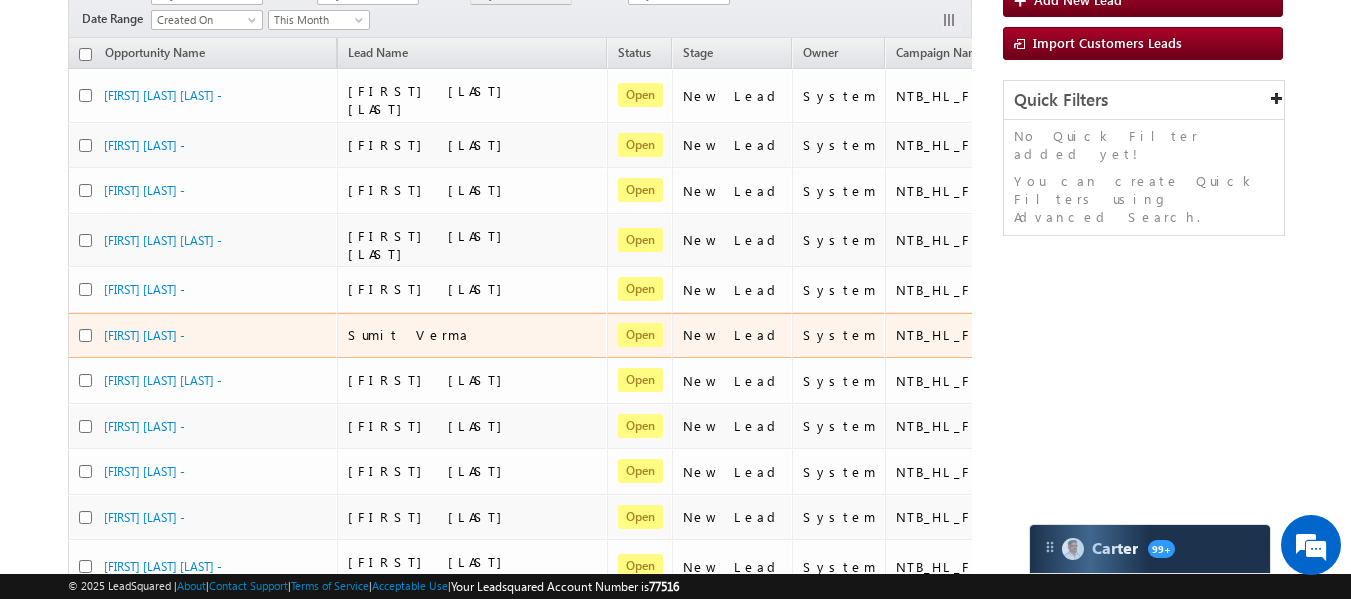 scroll, scrollTop: 205, scrollLeft: 0, axis: vertical 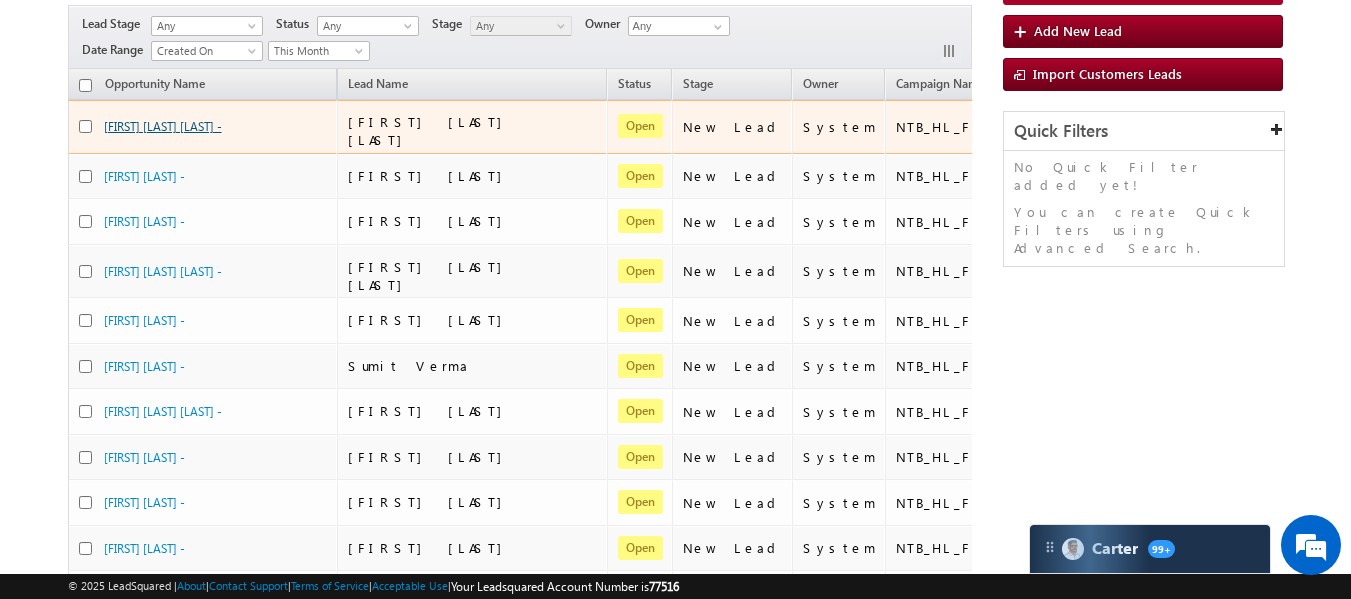 click on "[FIRST] [LAST] [LAST]  -" at bounding box center [163, 126] 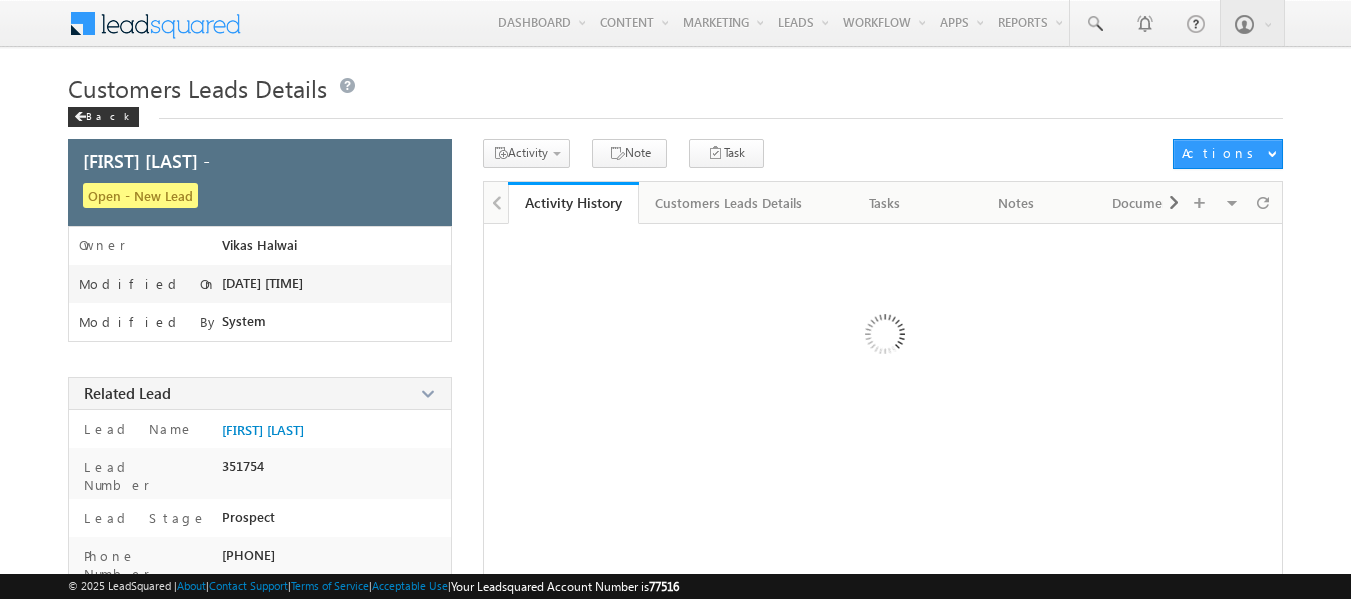 scroll, scrollTop: 0, scrollLeft: 0, axis: both 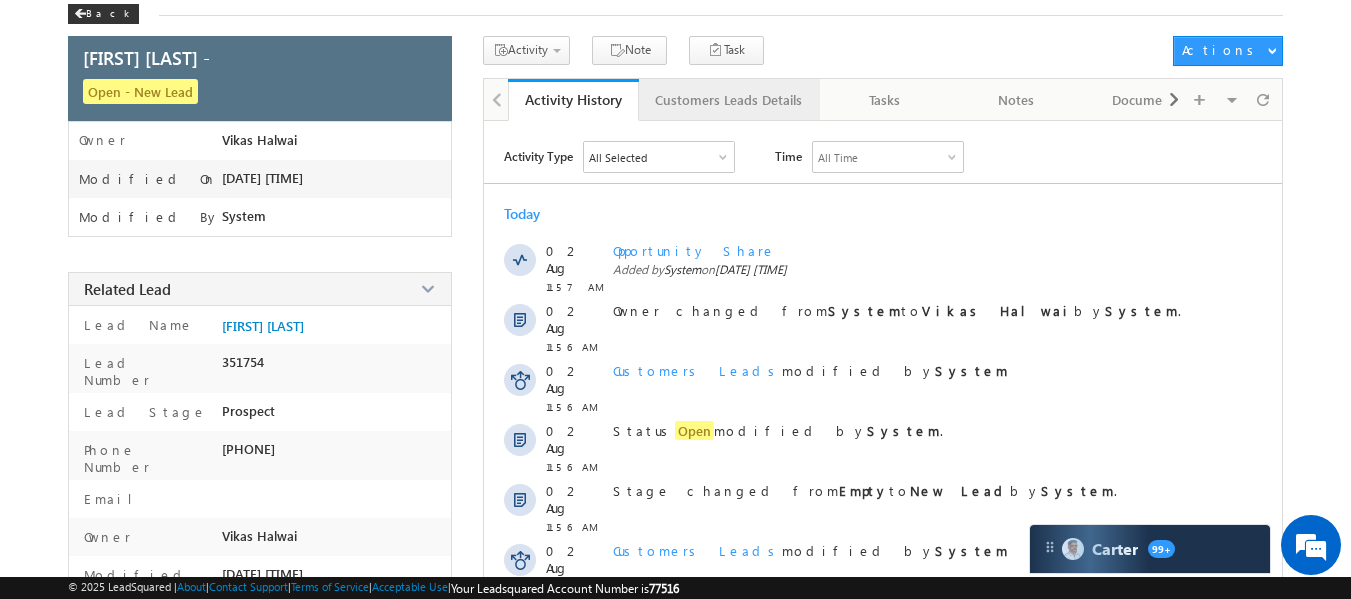 click on "Customers Leads Details" at bounding box center [728, 100] 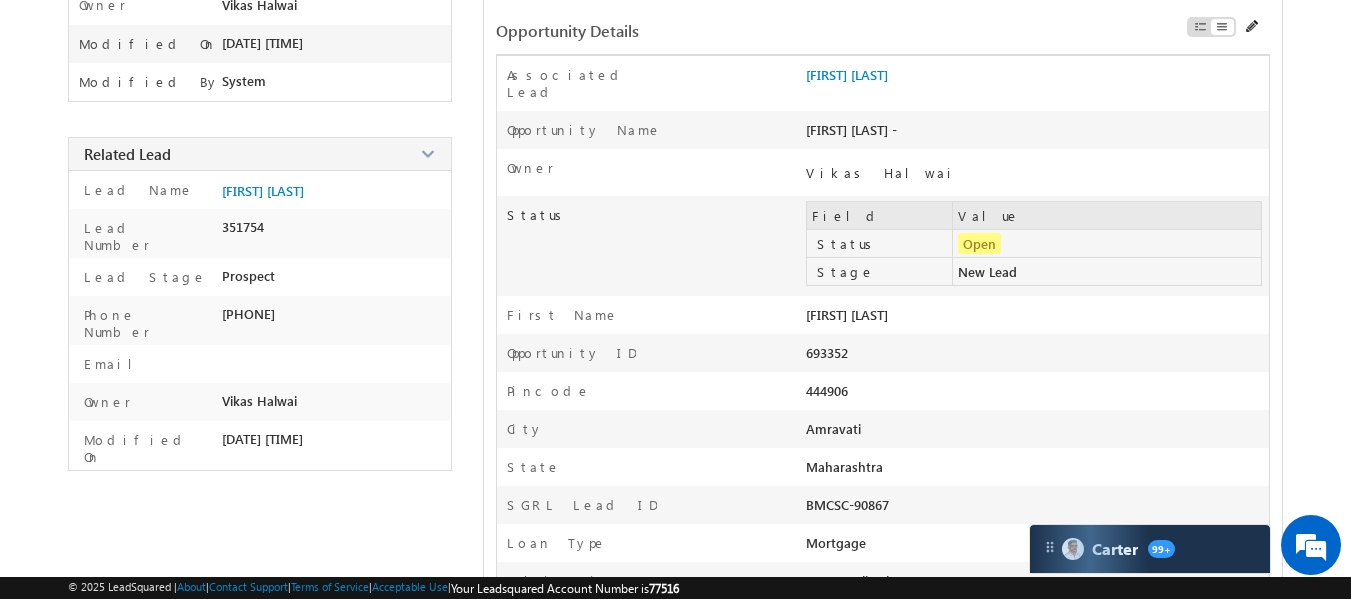 scroll, scrollTop: 104, scrollLeft: 0, axis: vertical 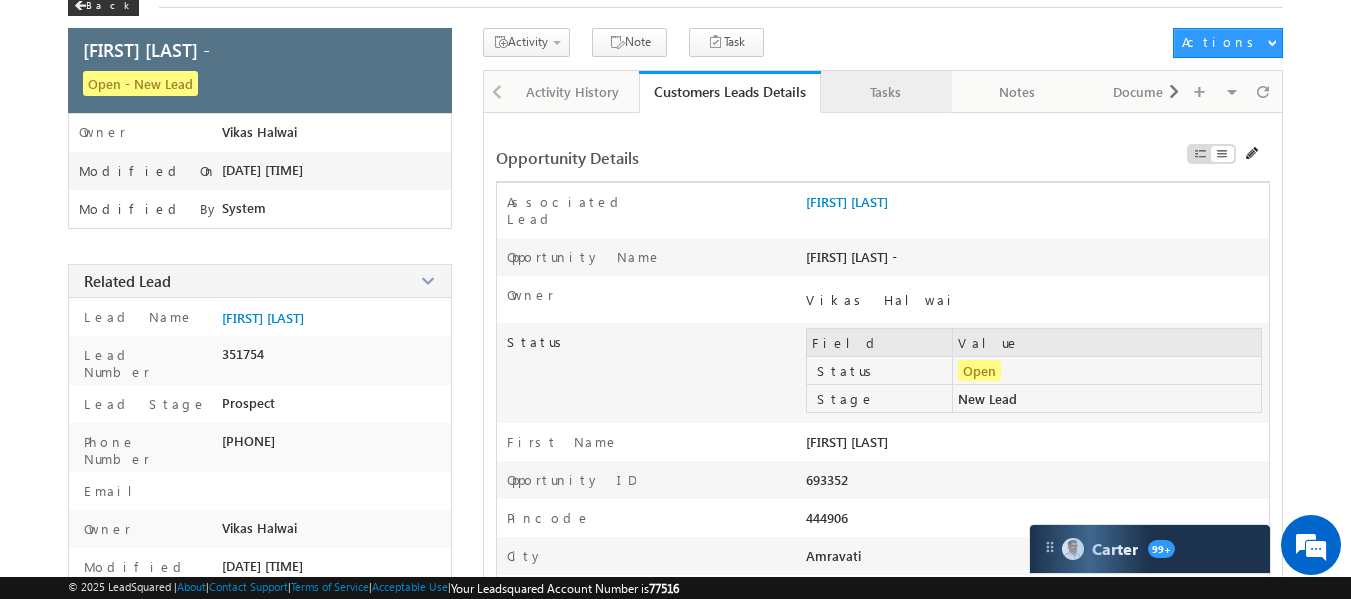 click on "Tasks" at bounding box center [885, 92] 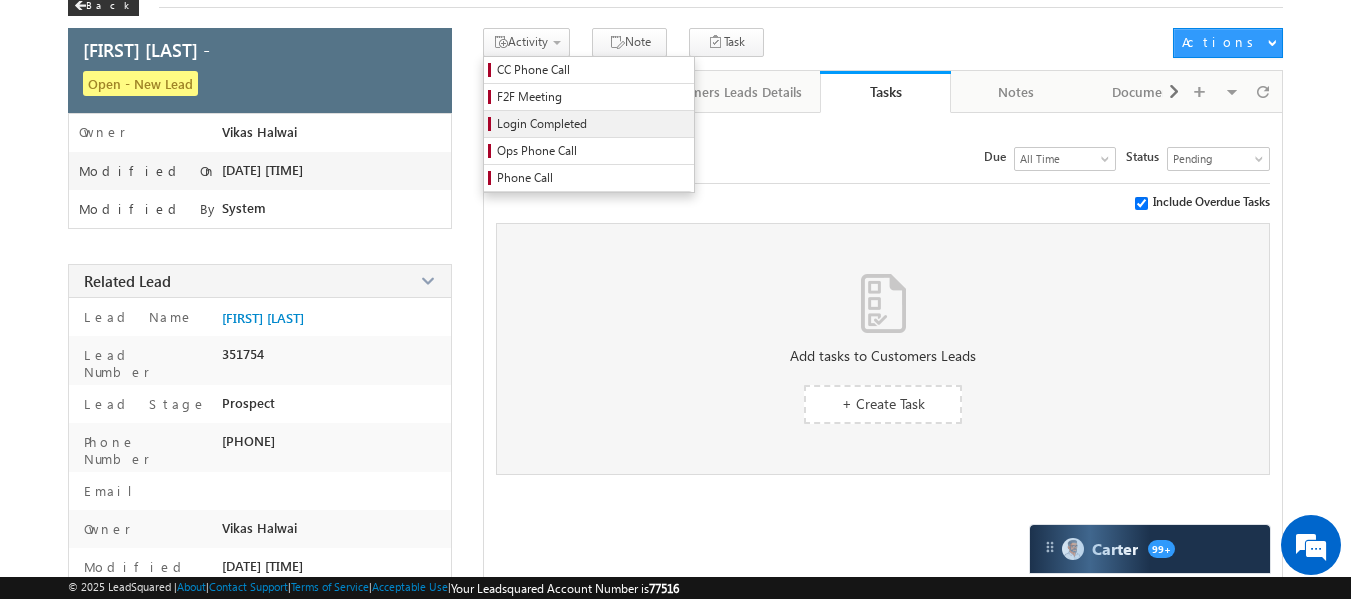 scroll, scrollTop: 0, scrollLeft: 0, axis: both 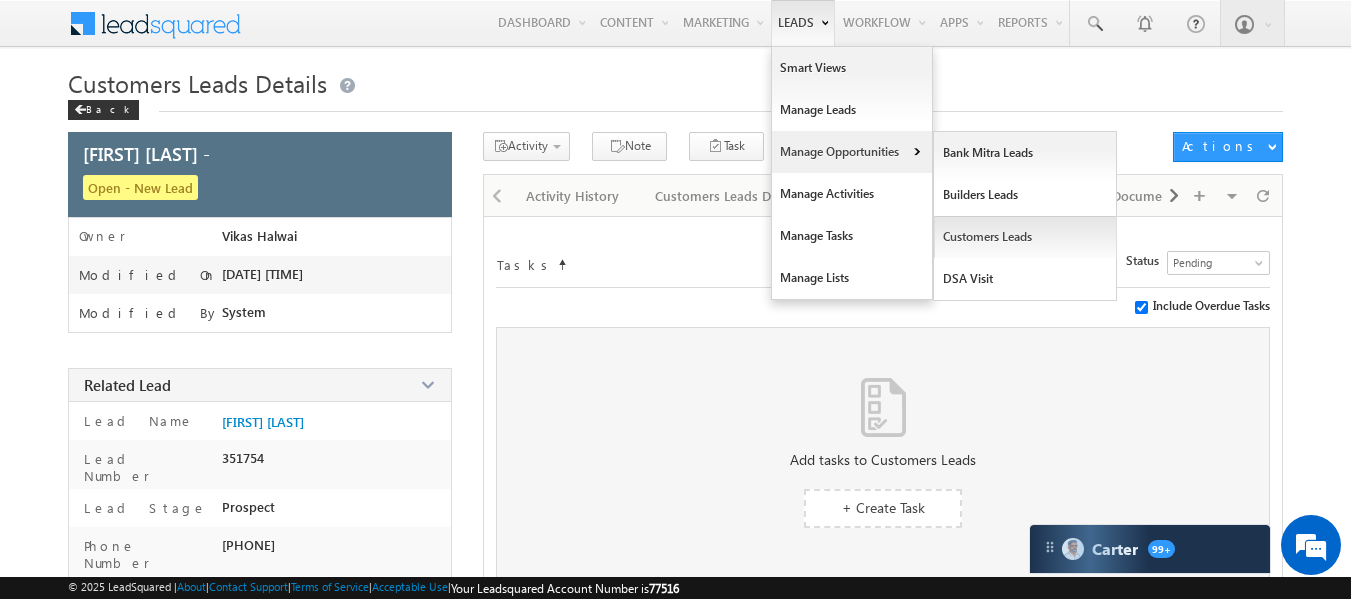 click on "Customers Leads" at bounding box center (1025, 237) 